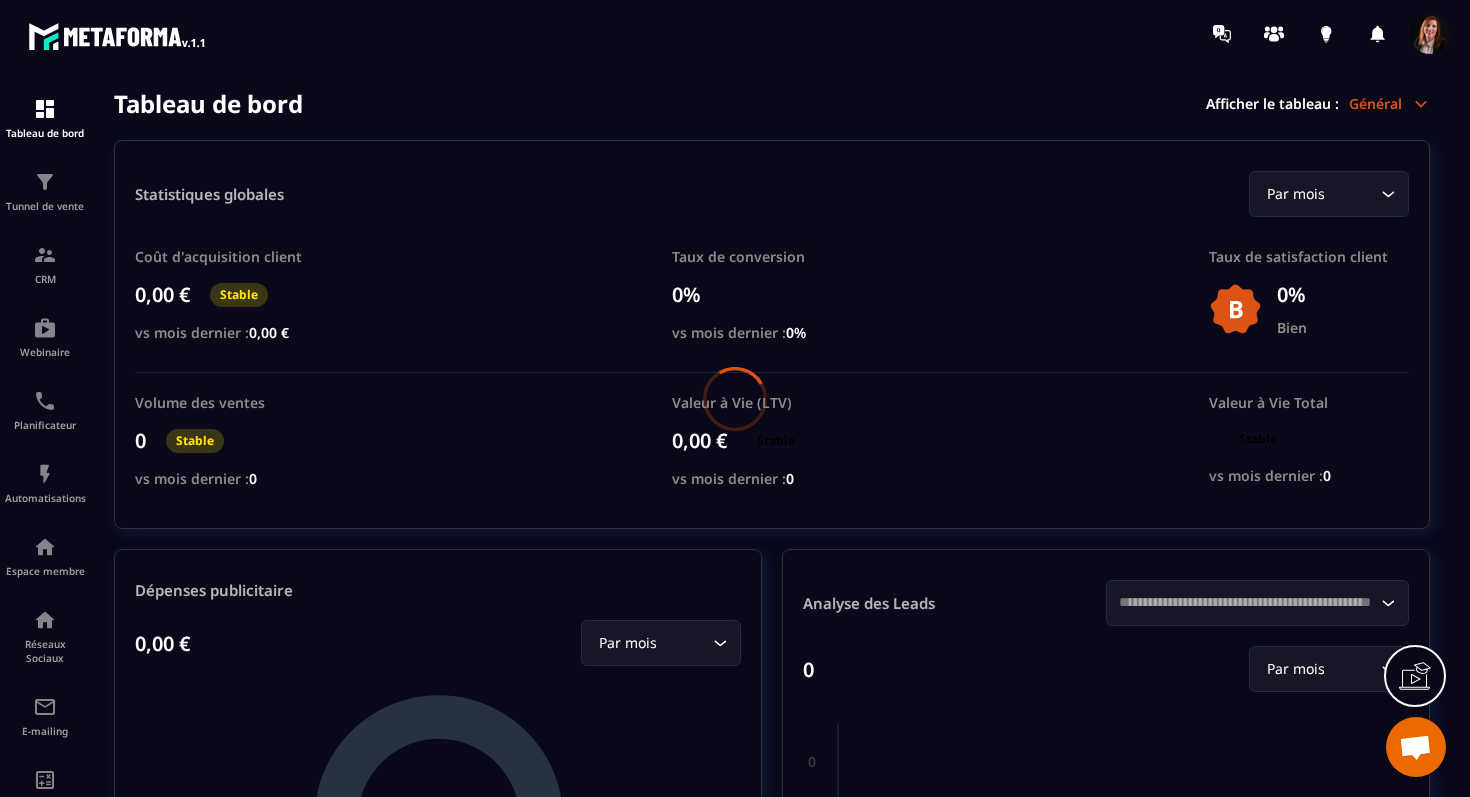 scroll, scrollTop: 0, scrollLeft: 0, axis: both 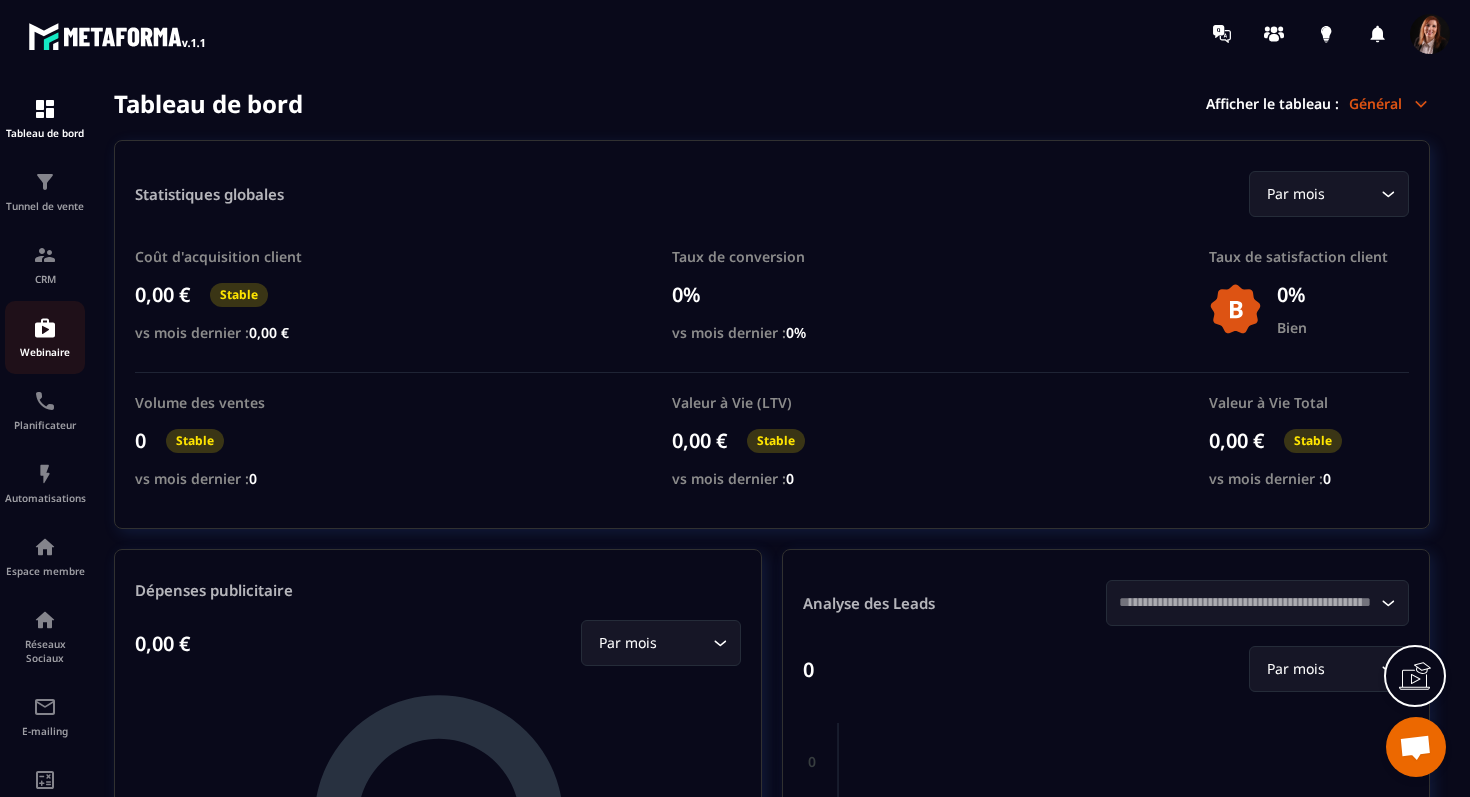 click at bounding box center [45, 328] 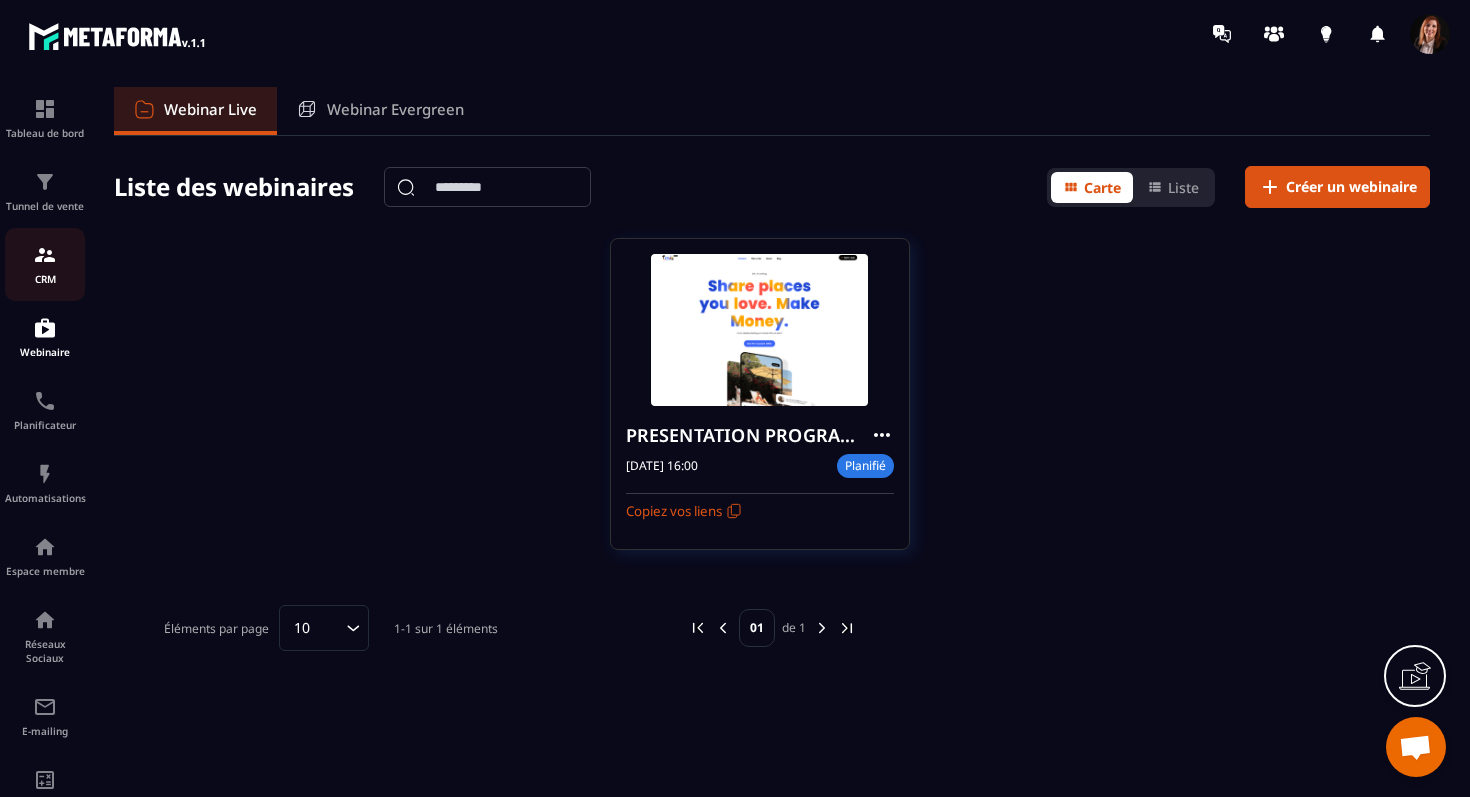 click at bounding box center [45, 255] 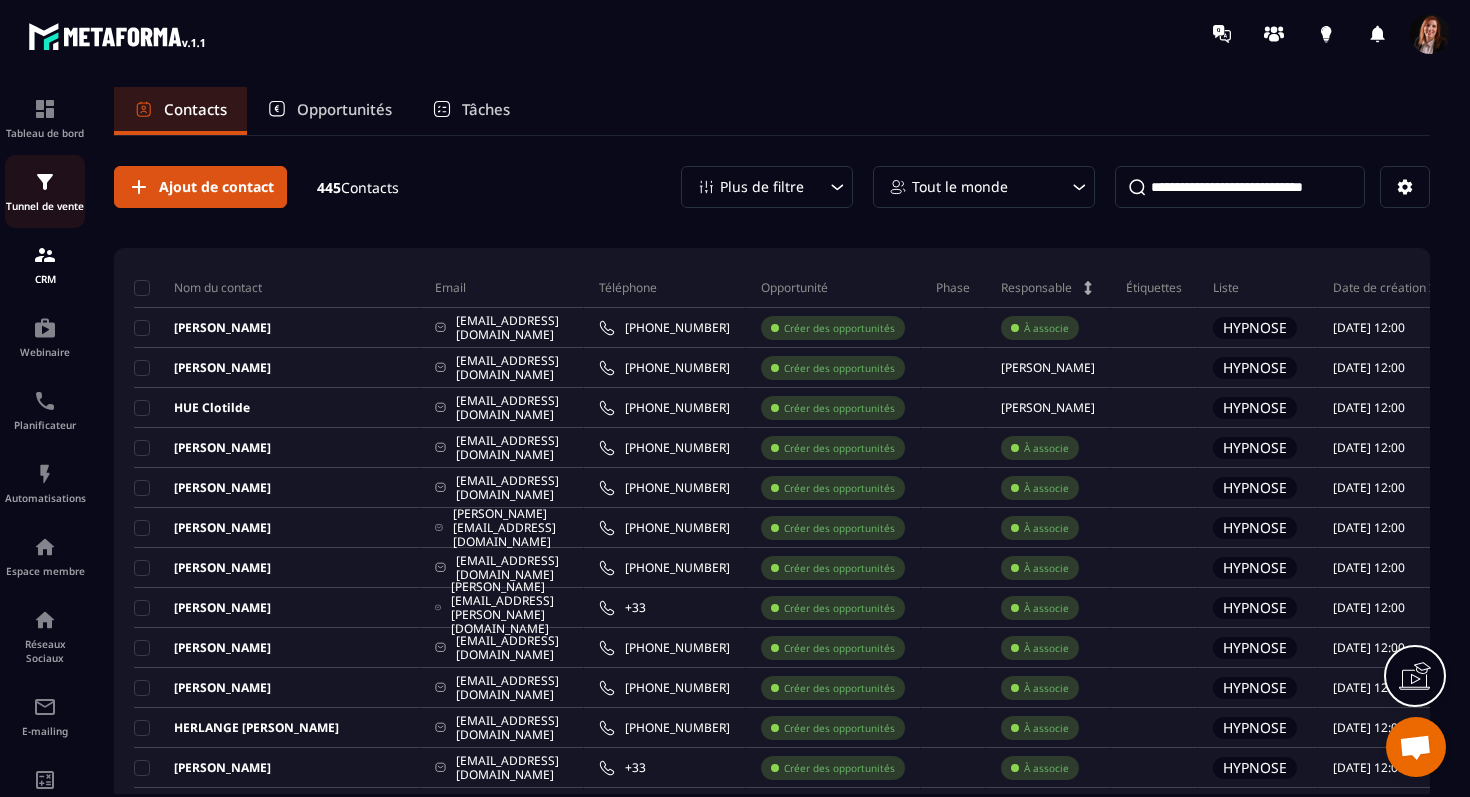 click on "Tunnel de vente" at bounding box center [45, 191] 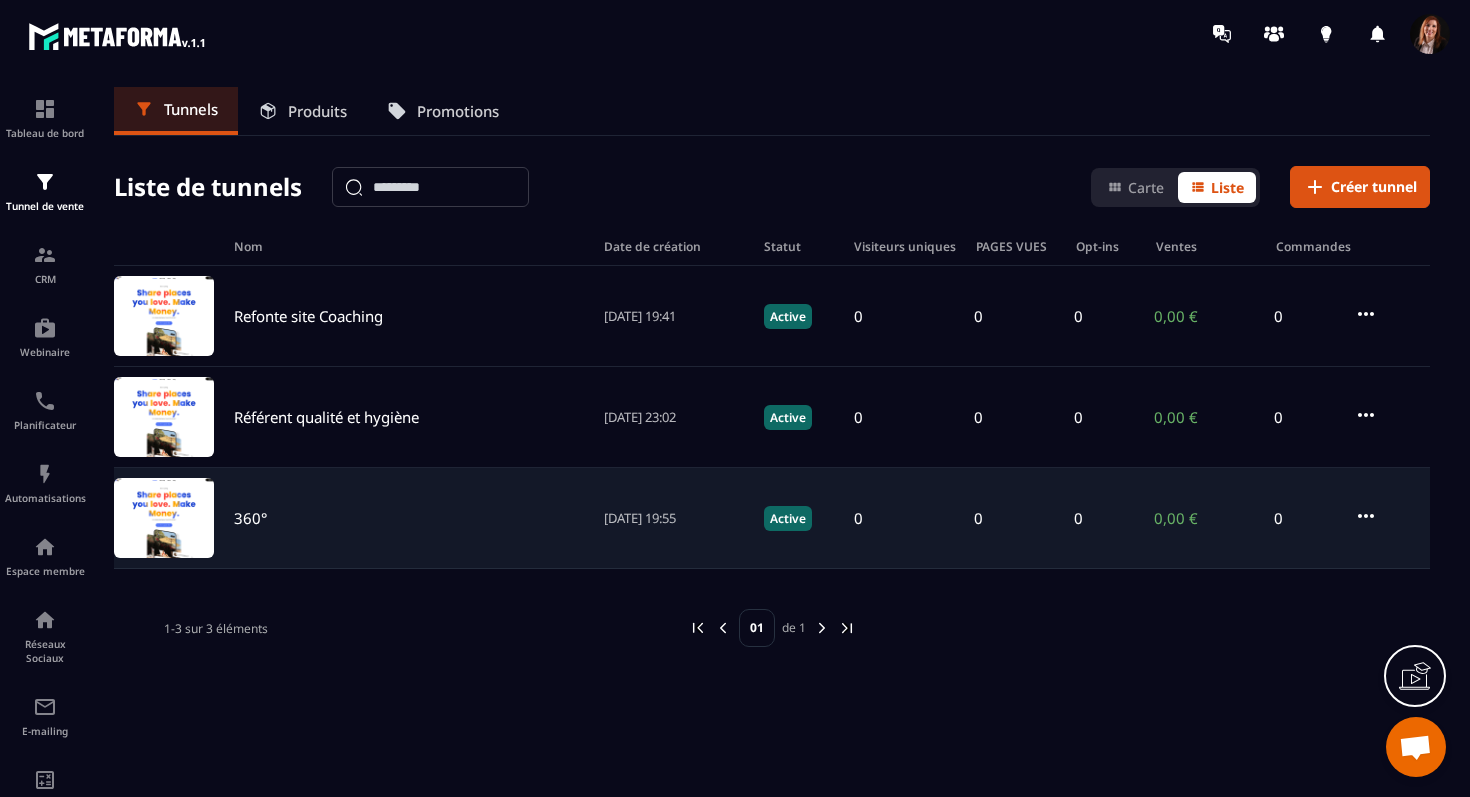 click 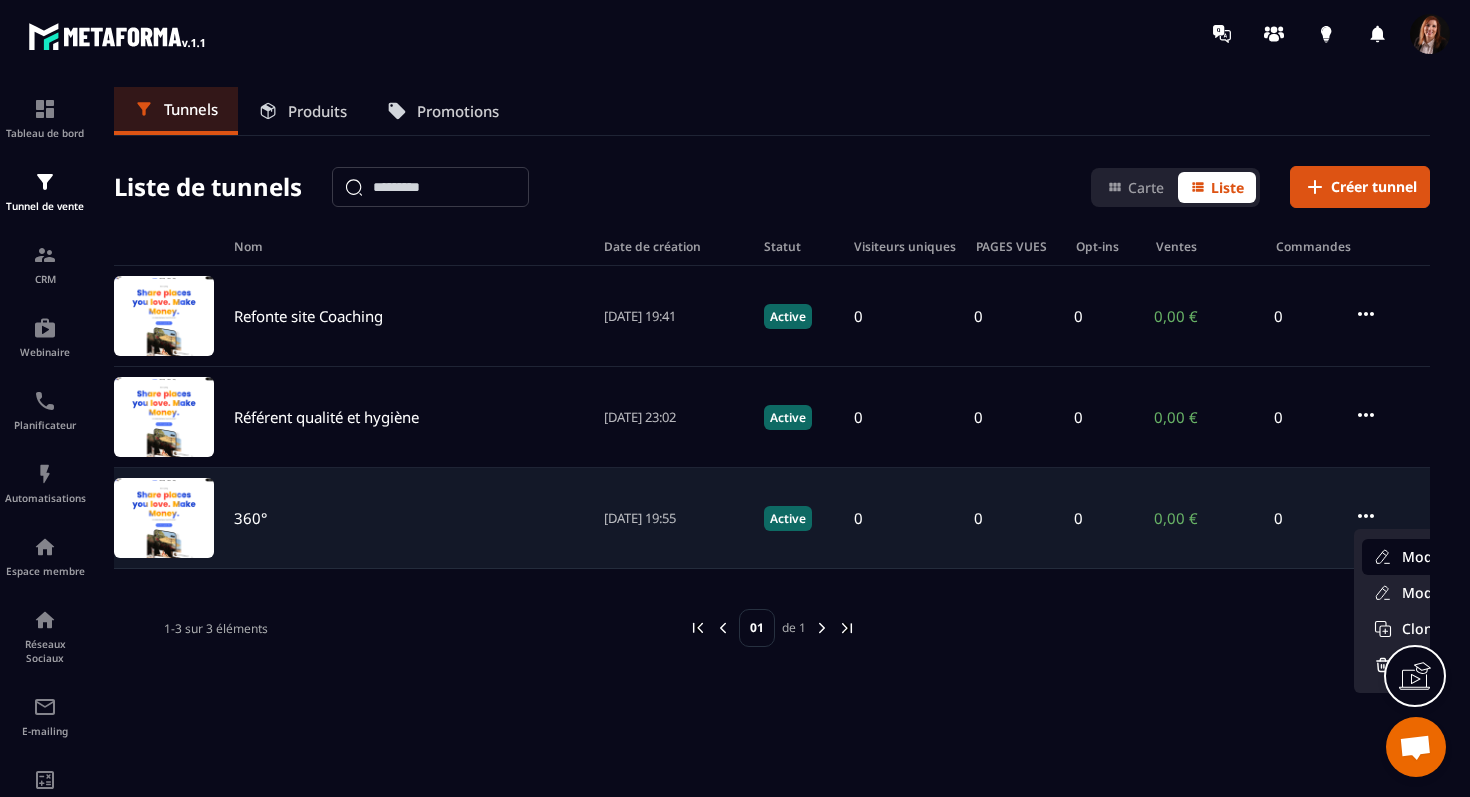 scroll, scrollTop: 0, scrollLeft: 97, axis: horizontal 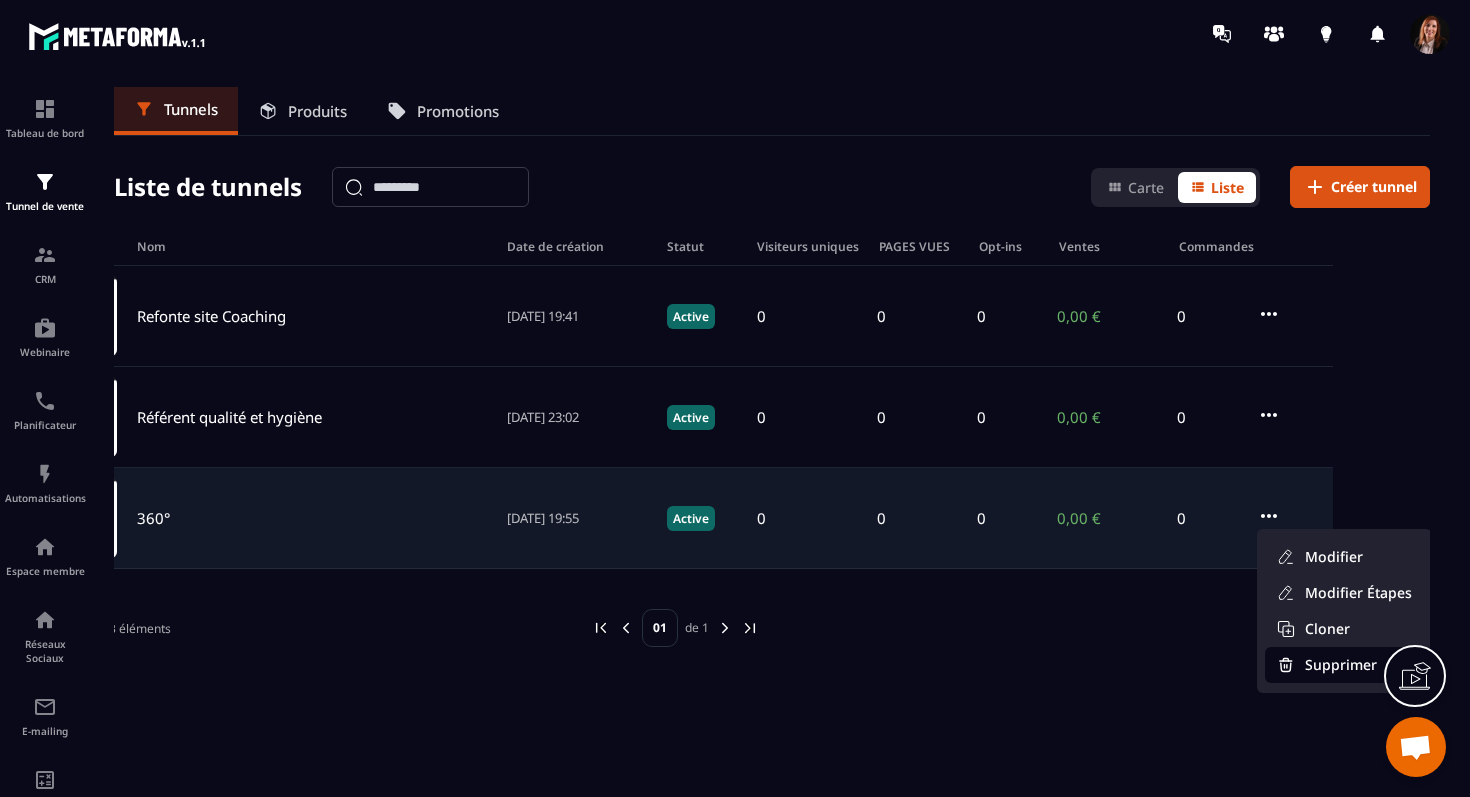 click on "Supprimer" at bounding box center [1344, 665] 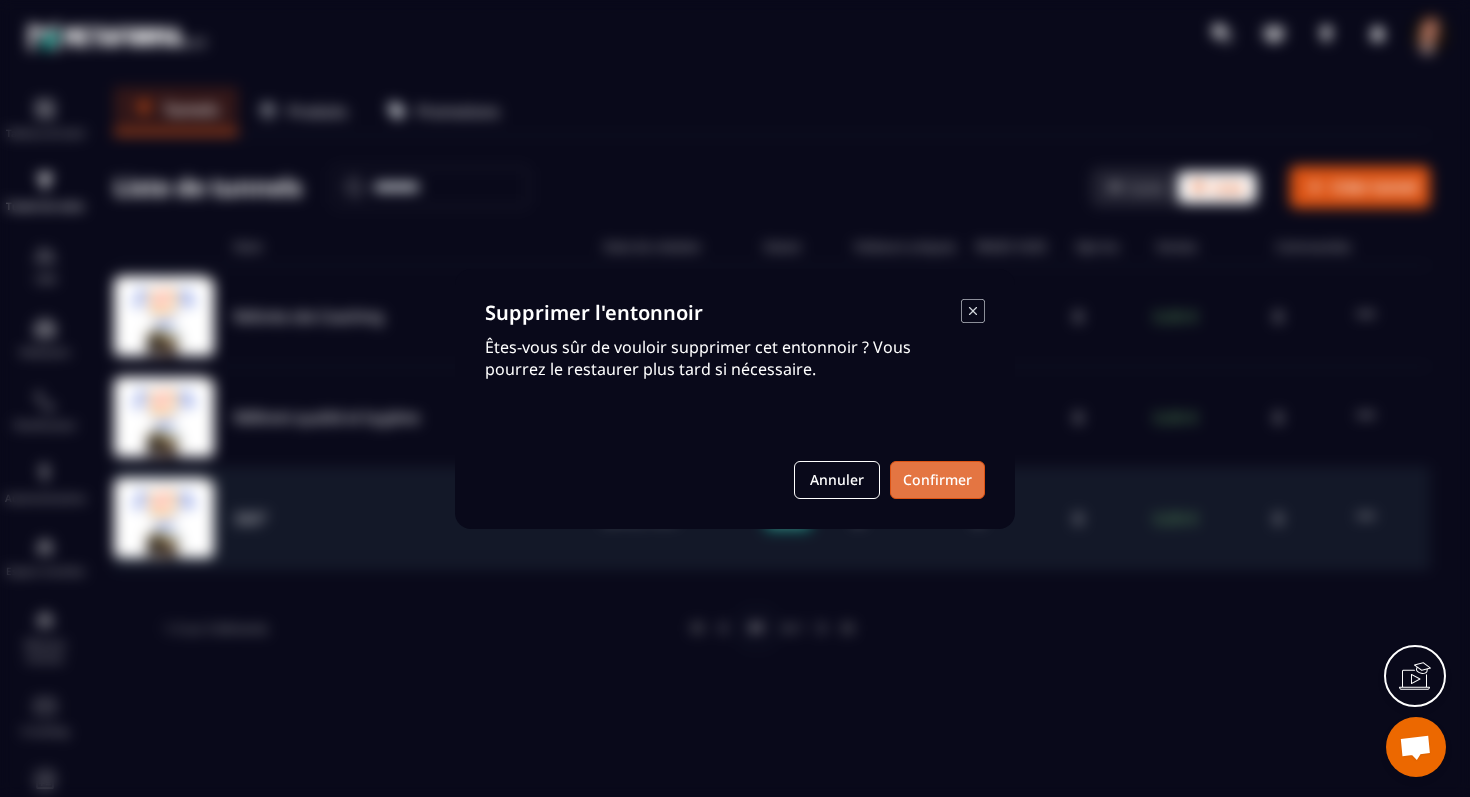 click on "Confirmer" at bounding box center (937, 480) 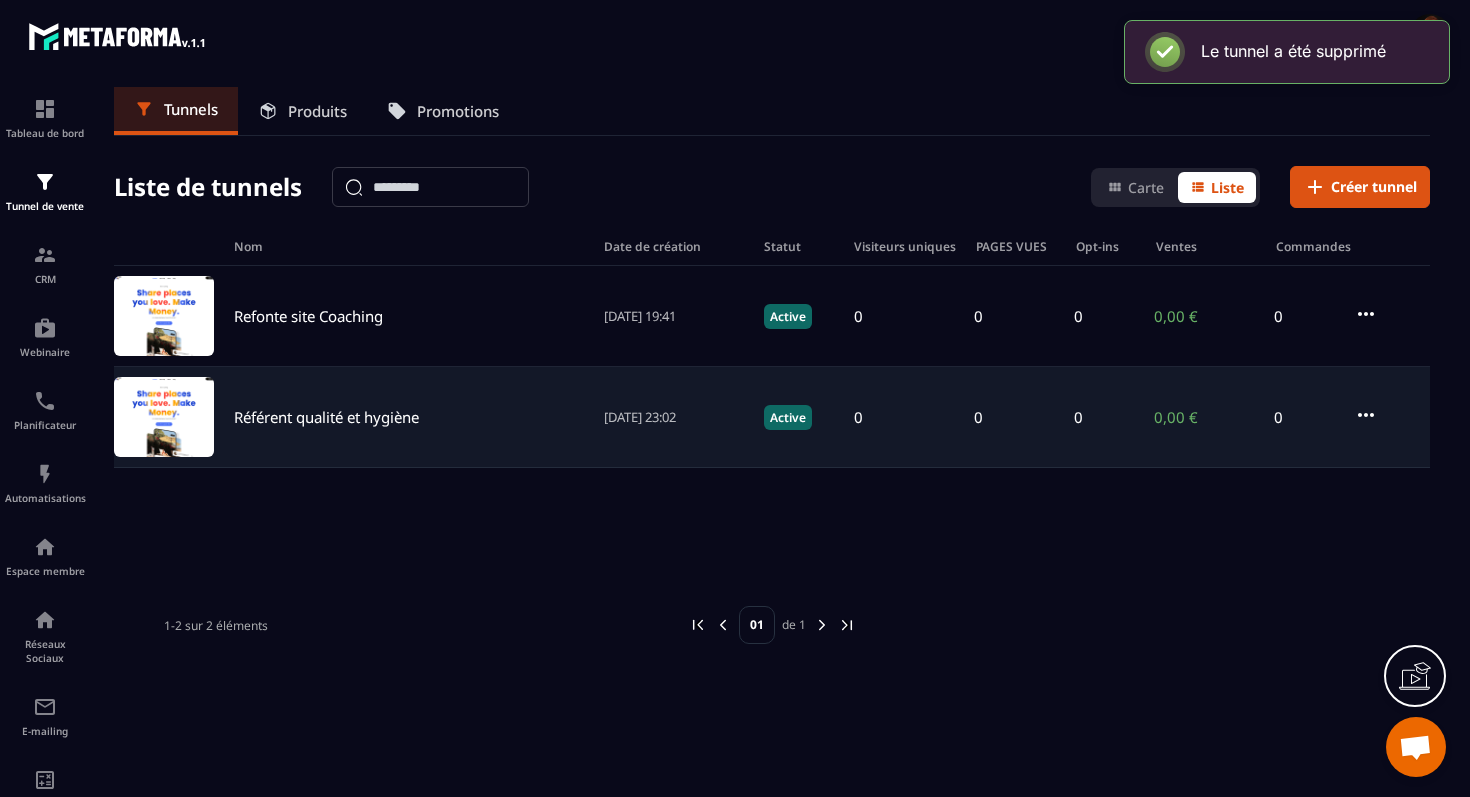 click 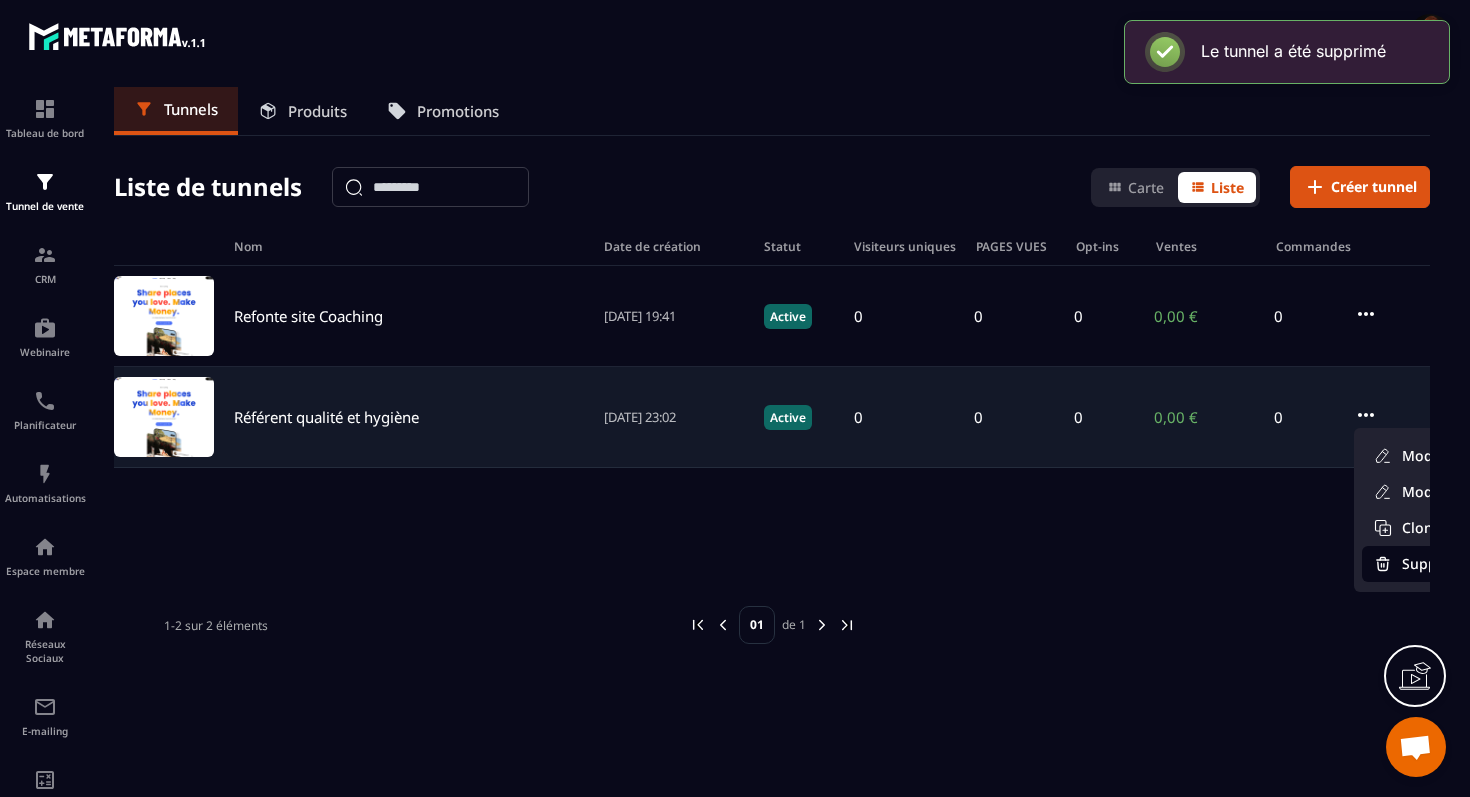 click on "Supprimer" at bounding box center [1441, 564] 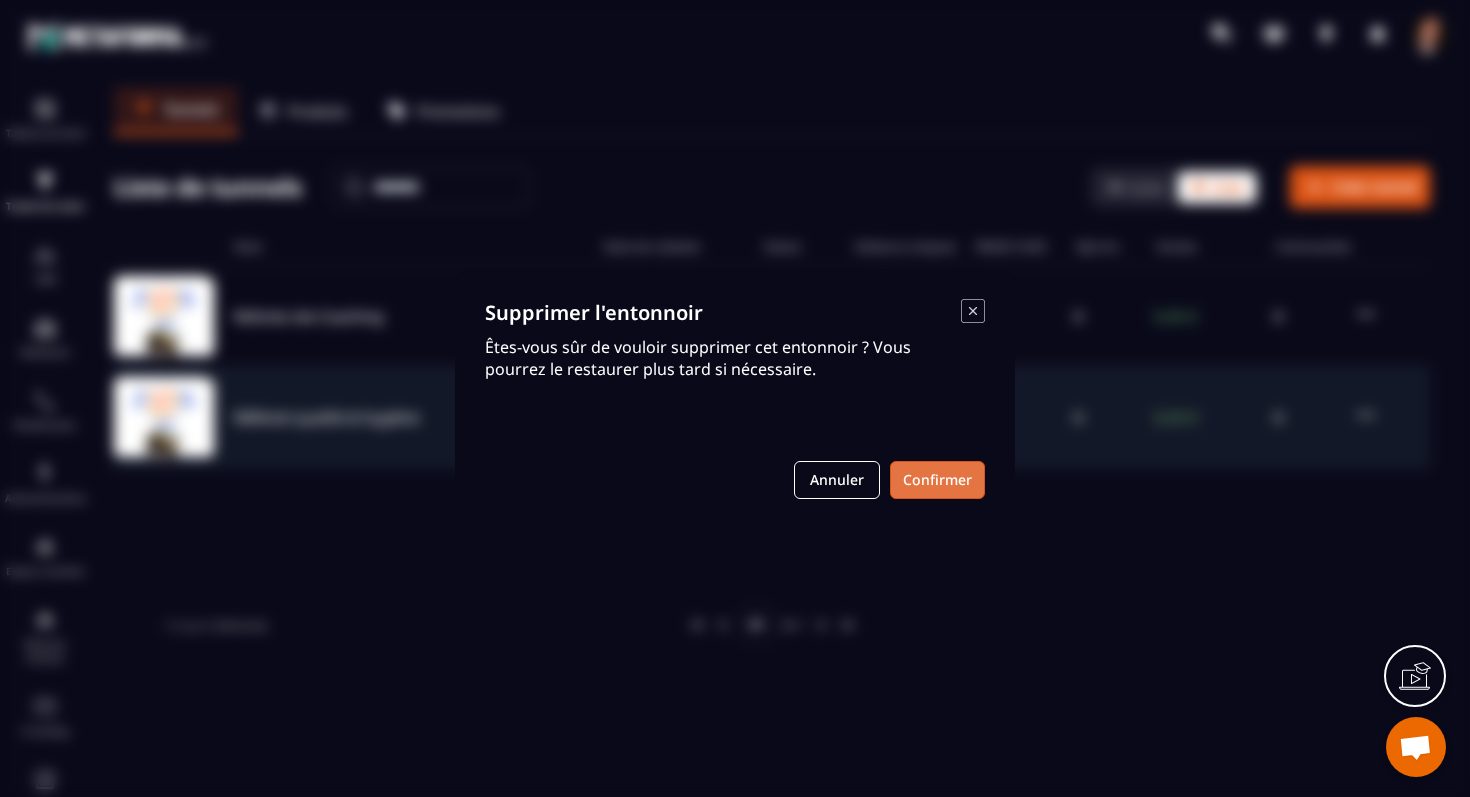 click on "Confirmer" at bounding box center (937, 480) 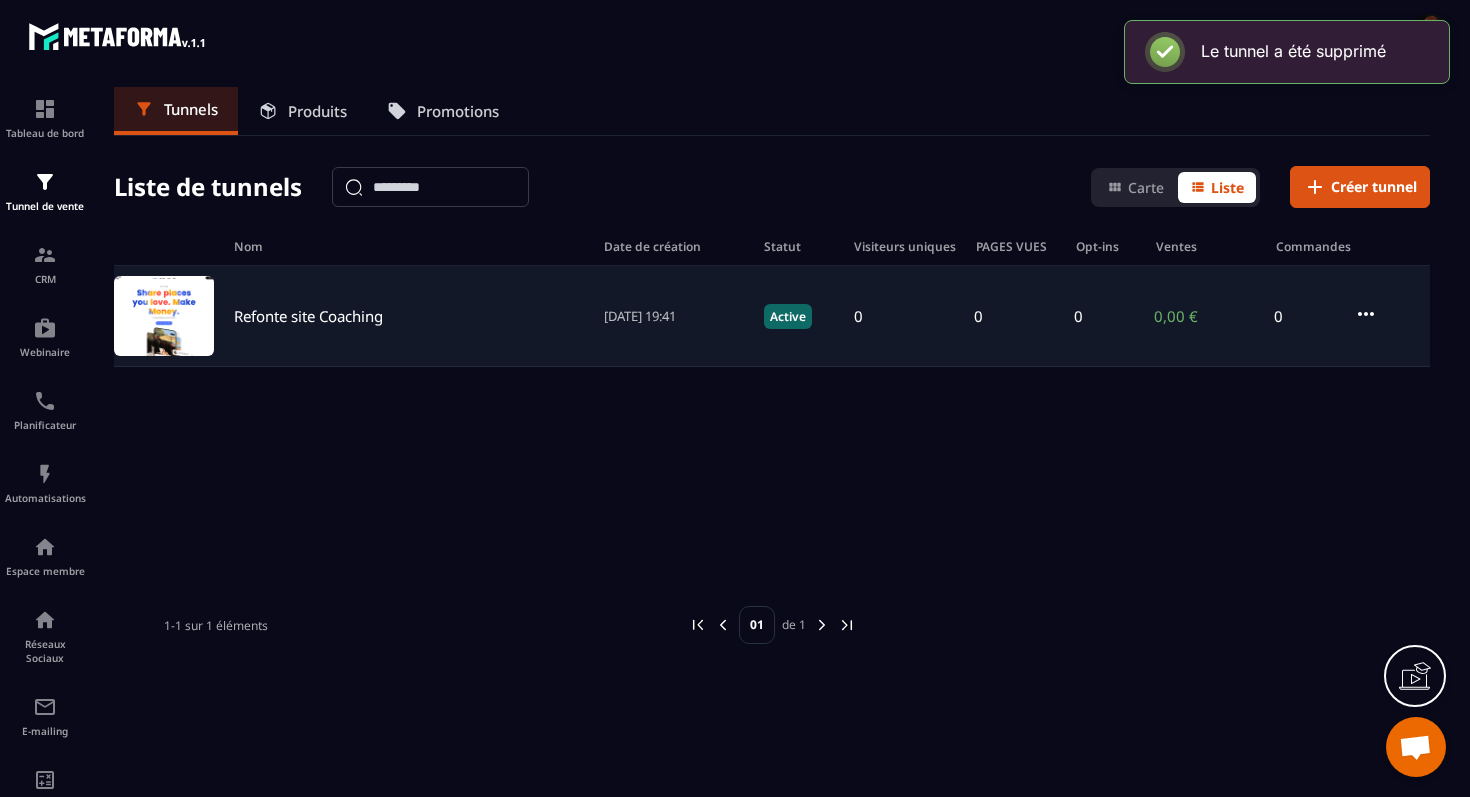 click on "Refonte site Coaching" at bounding box center [308, 316] 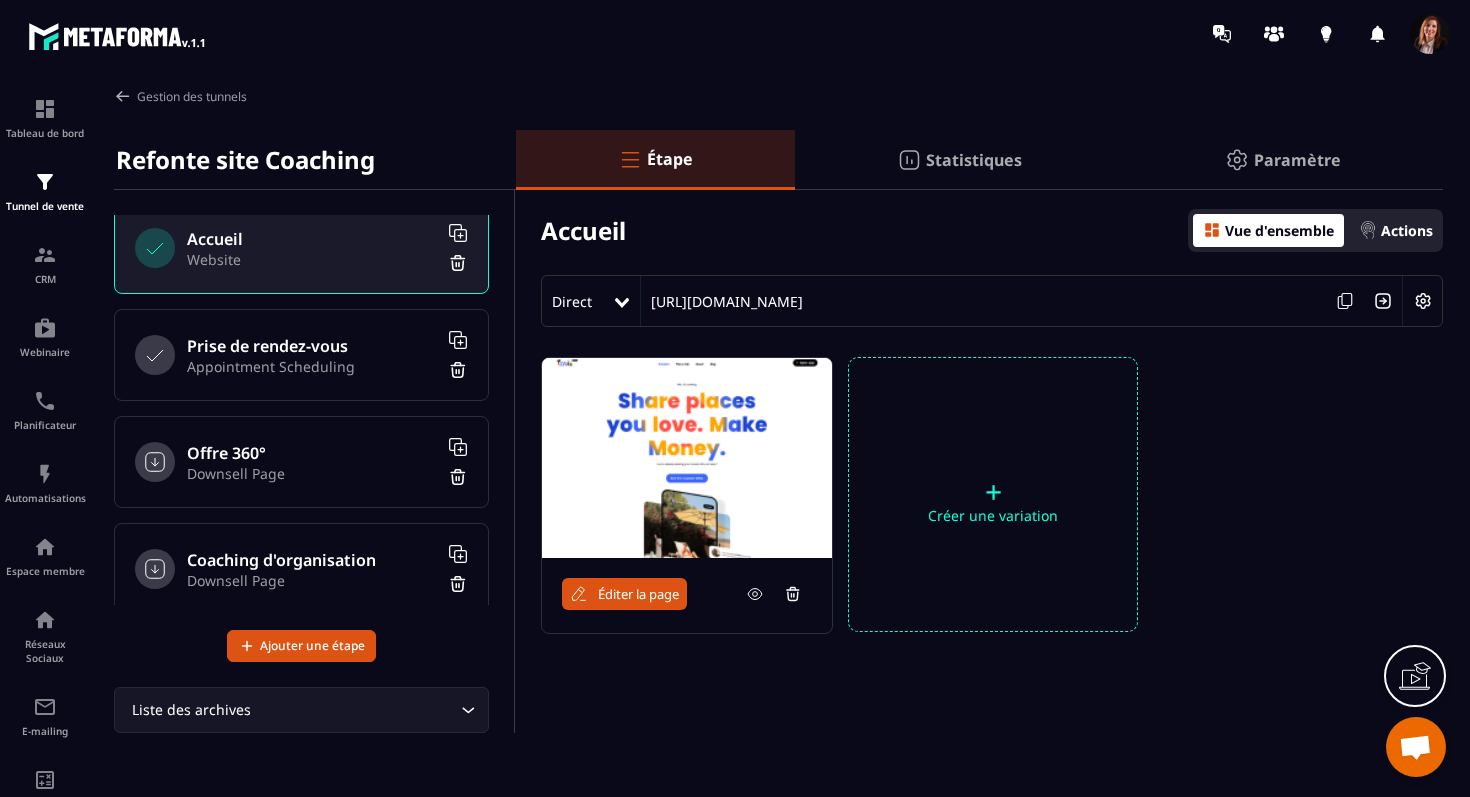 scroll, scrollTop: 0, scrollLeft: 0, axis: both 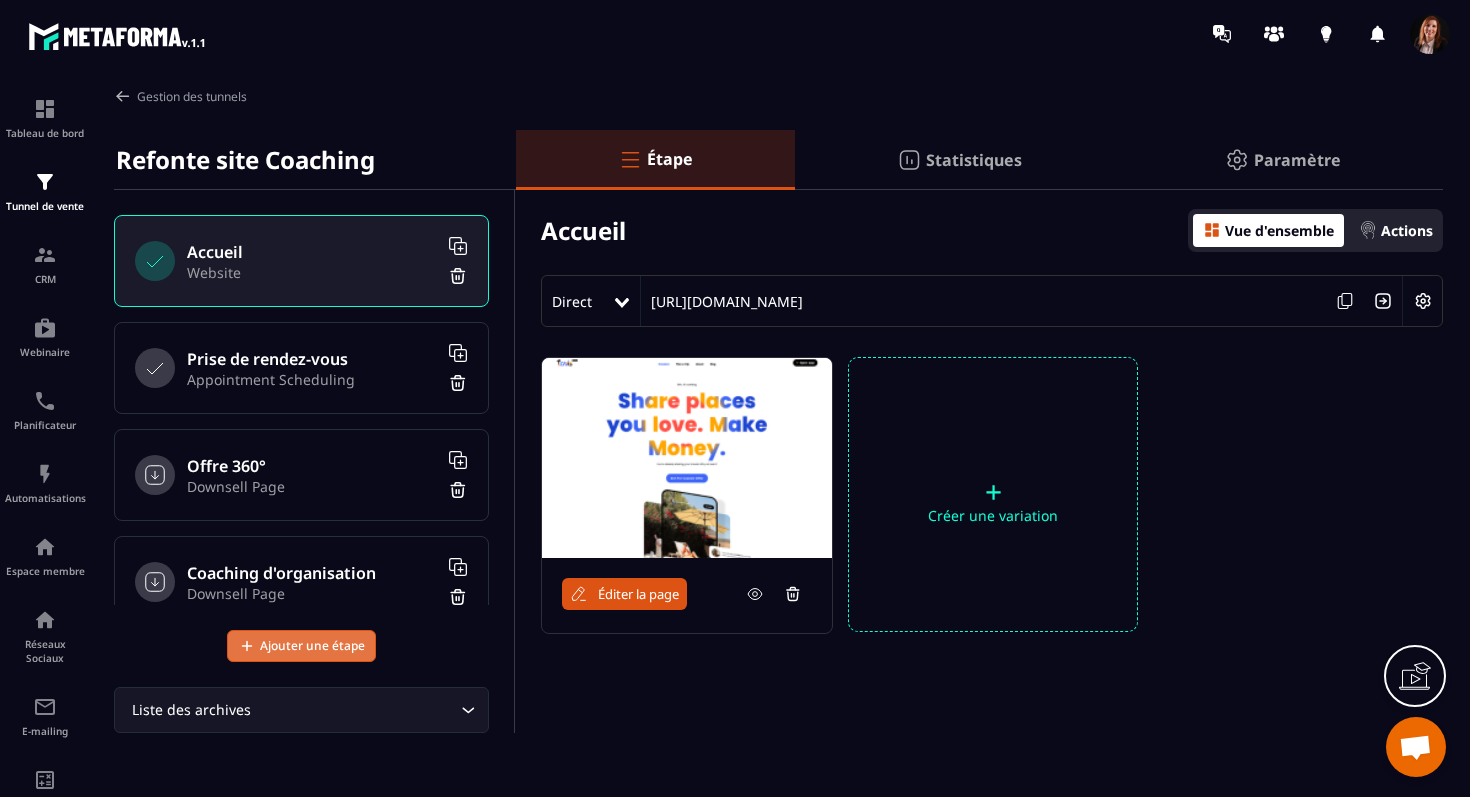 click on "Ajouter une étape" at bounding box center [312, 646] 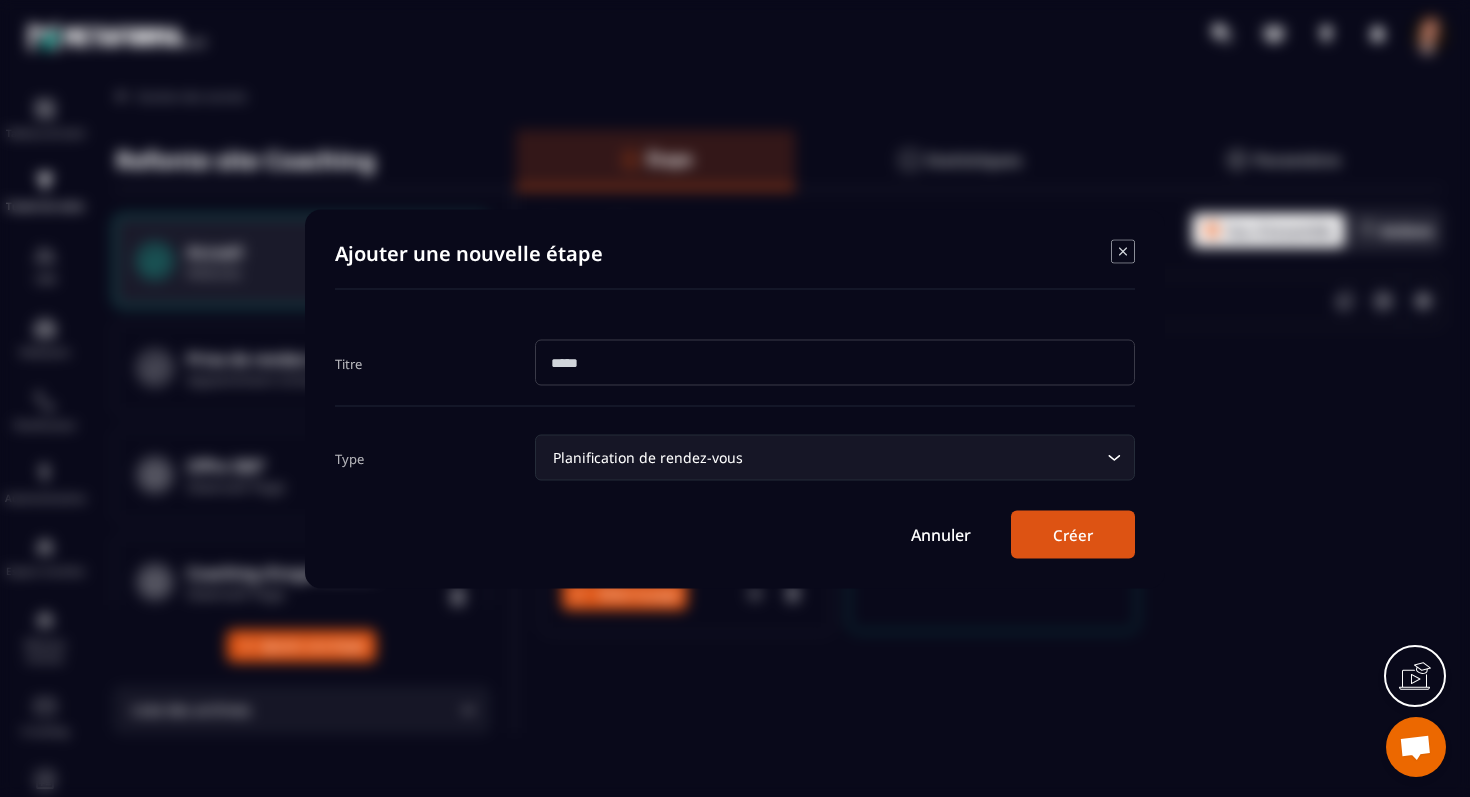 click on "Planification de rendez-vous" at bounding box center [825, 457] 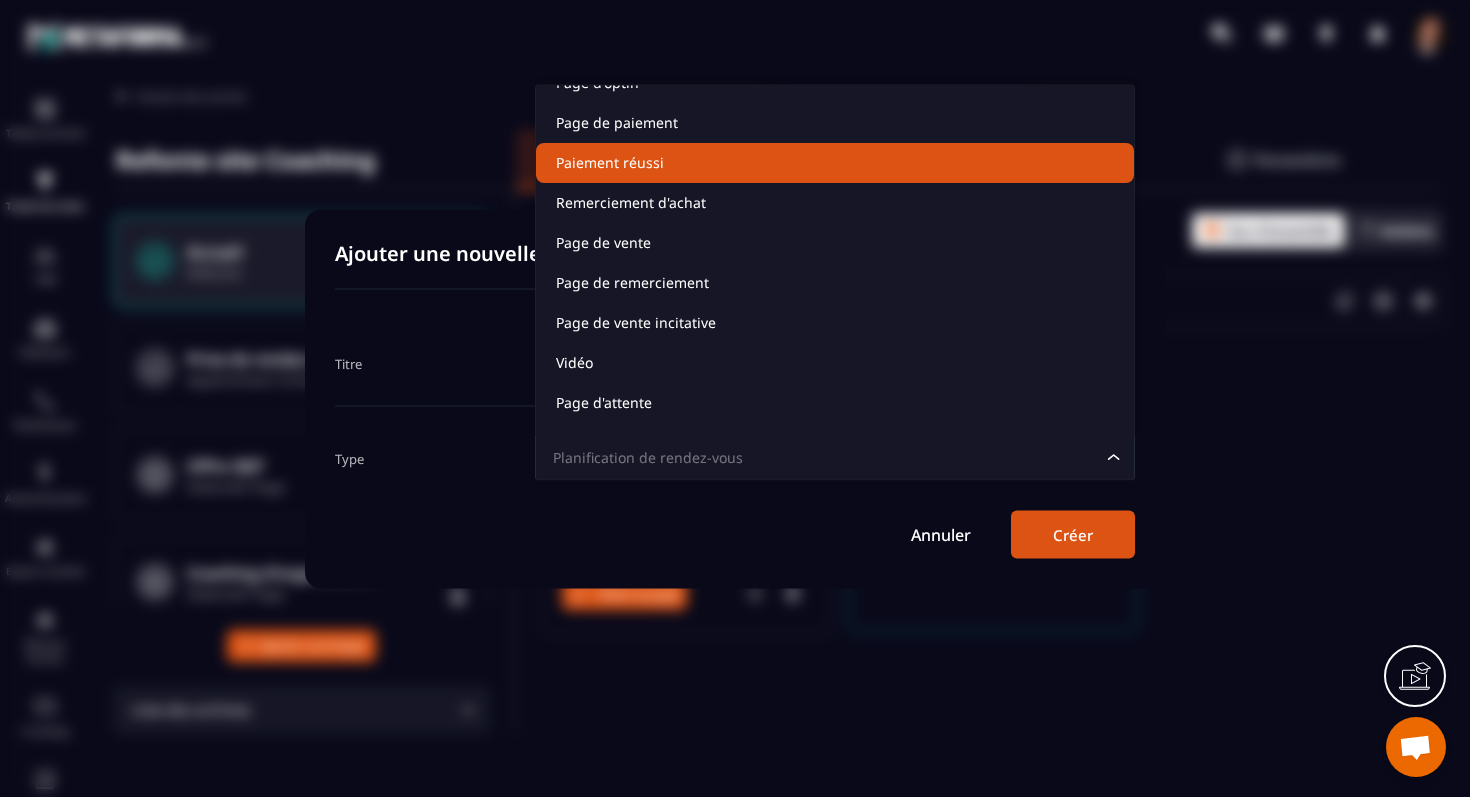 scroll, scrollTop: 141, scrollLeft: 0, axis: vertical 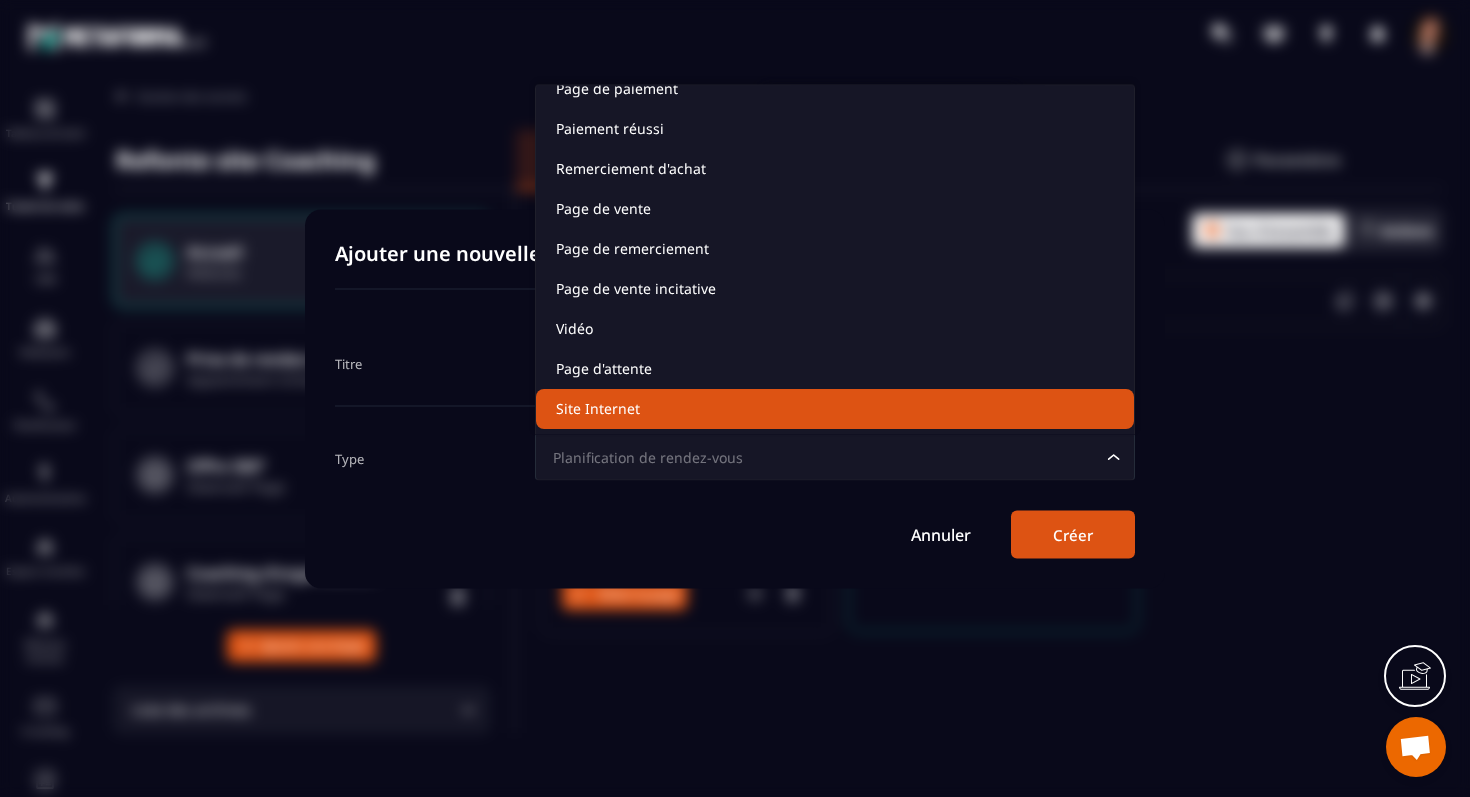 click on "Site Internet" 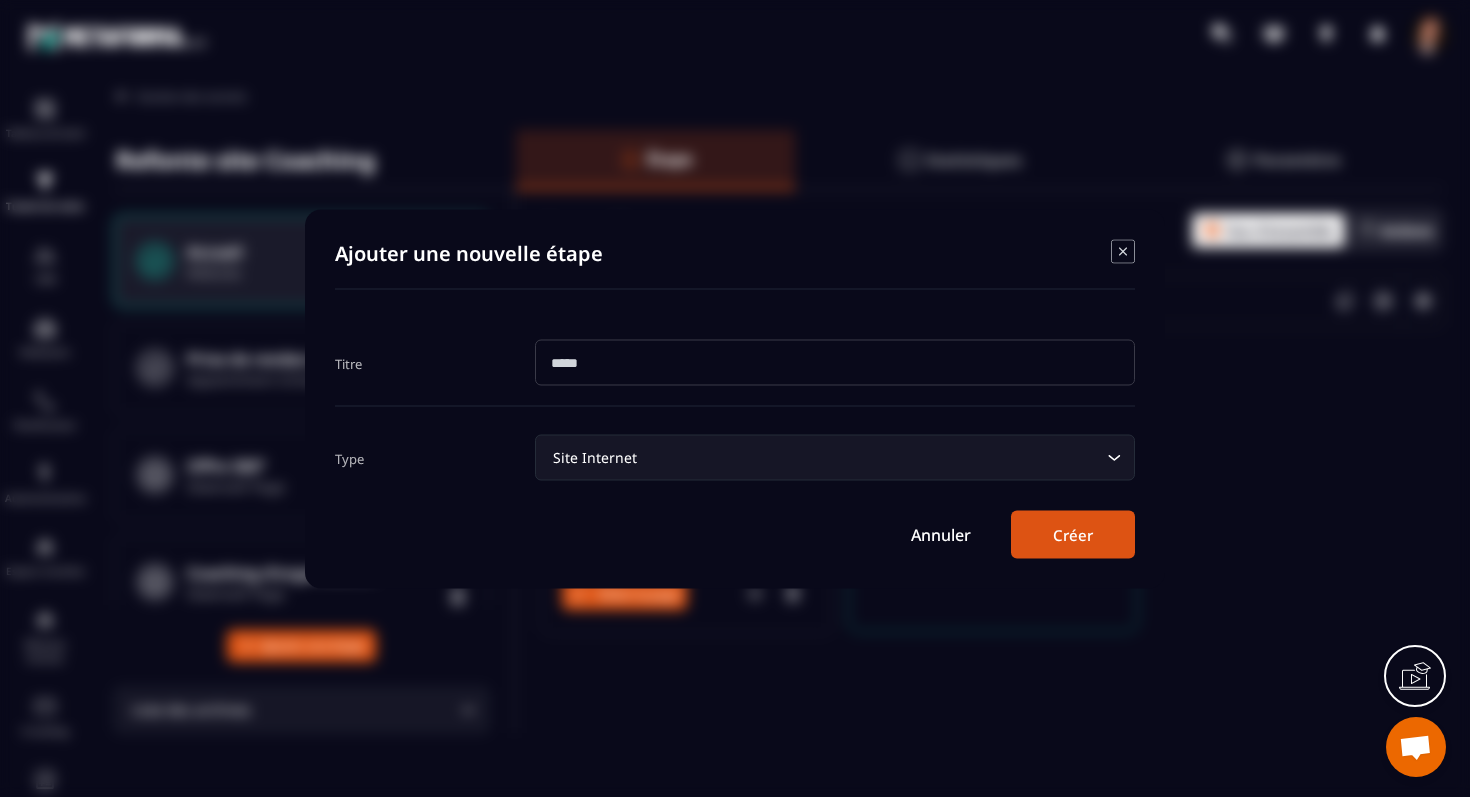 click at bounding box center [835, 362] 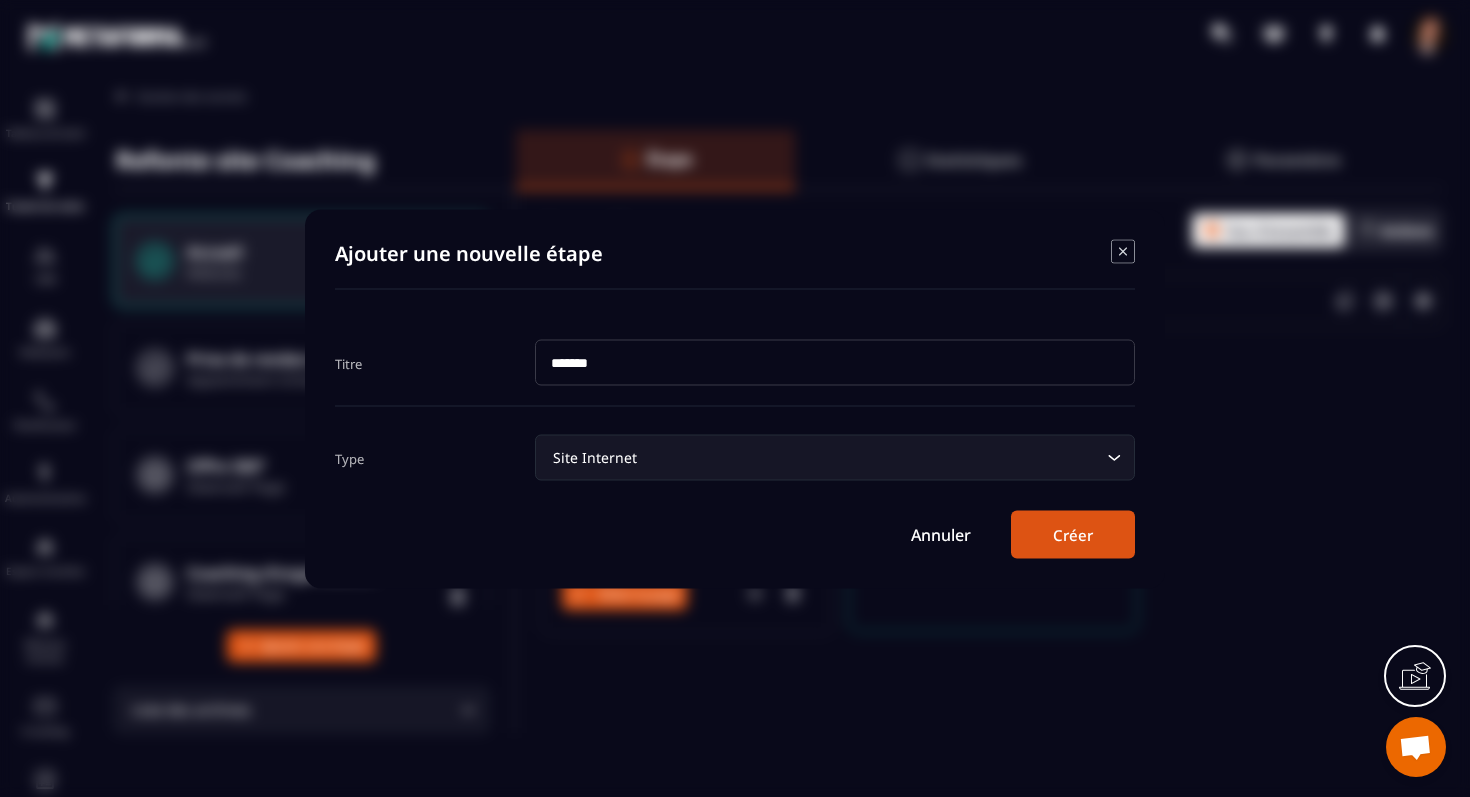 type on "*******" 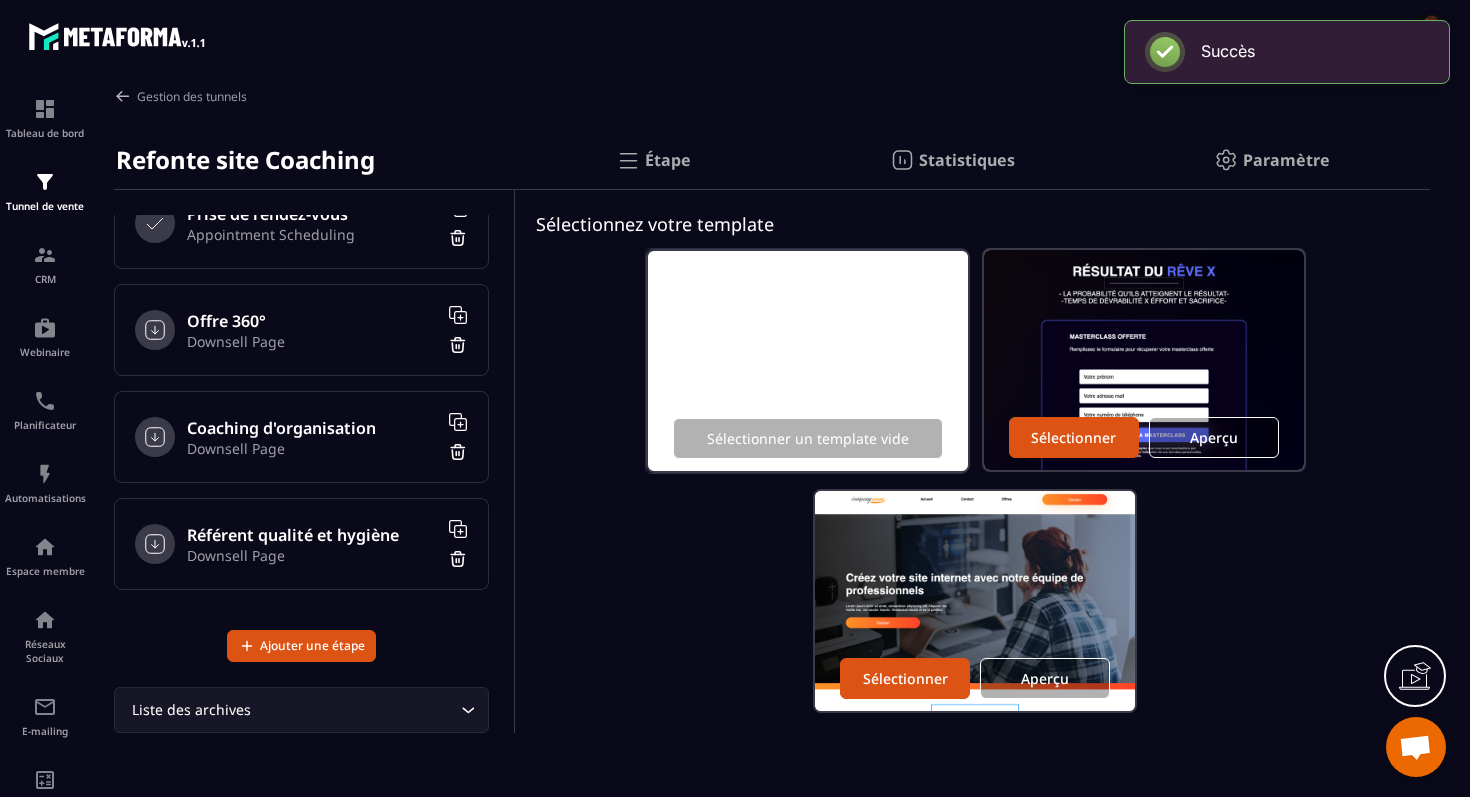 scroll, scrollTop: 0, scrollLeft: 0, axis: both 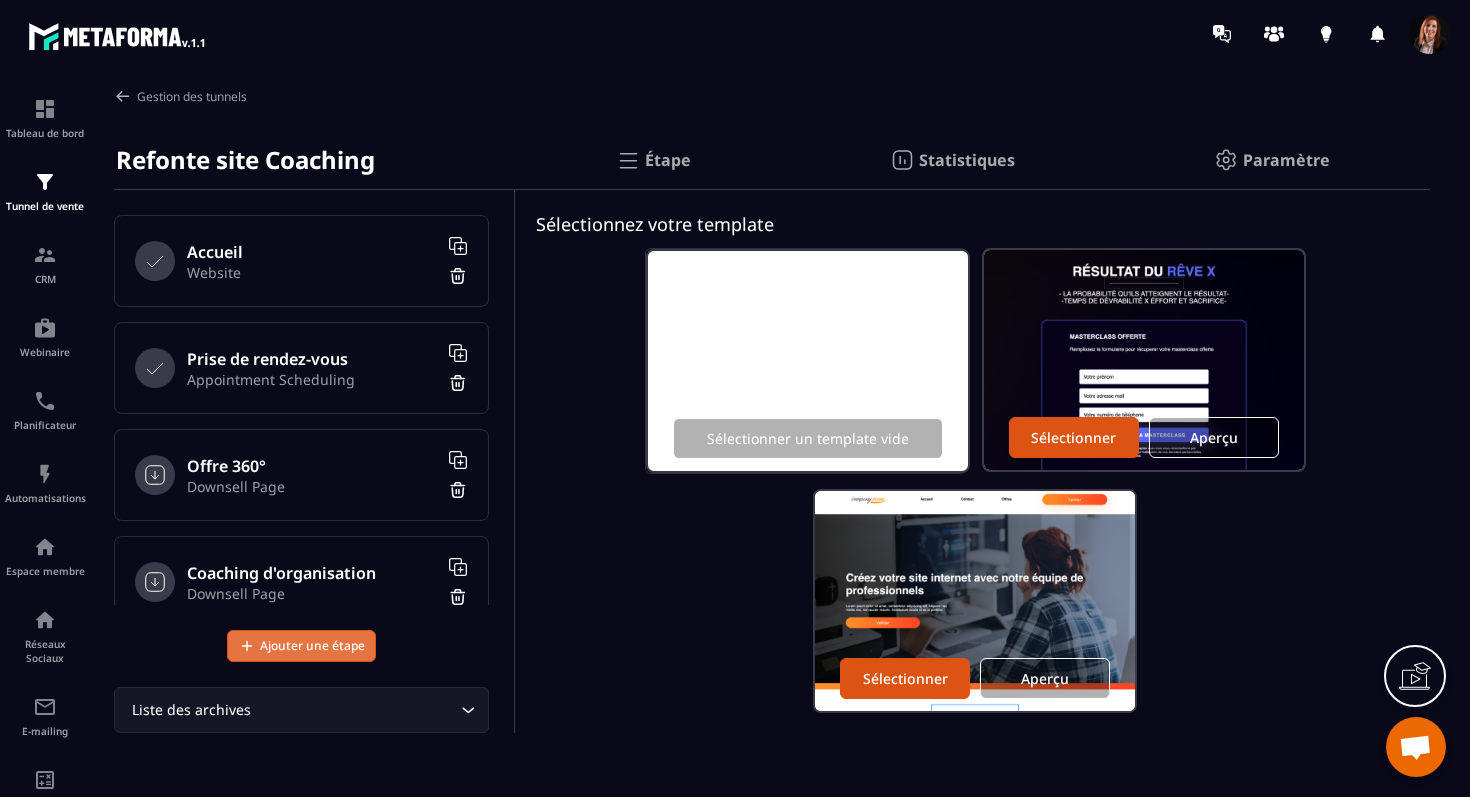 click on "Ajouter une étape" at bounding box center [312, 646] 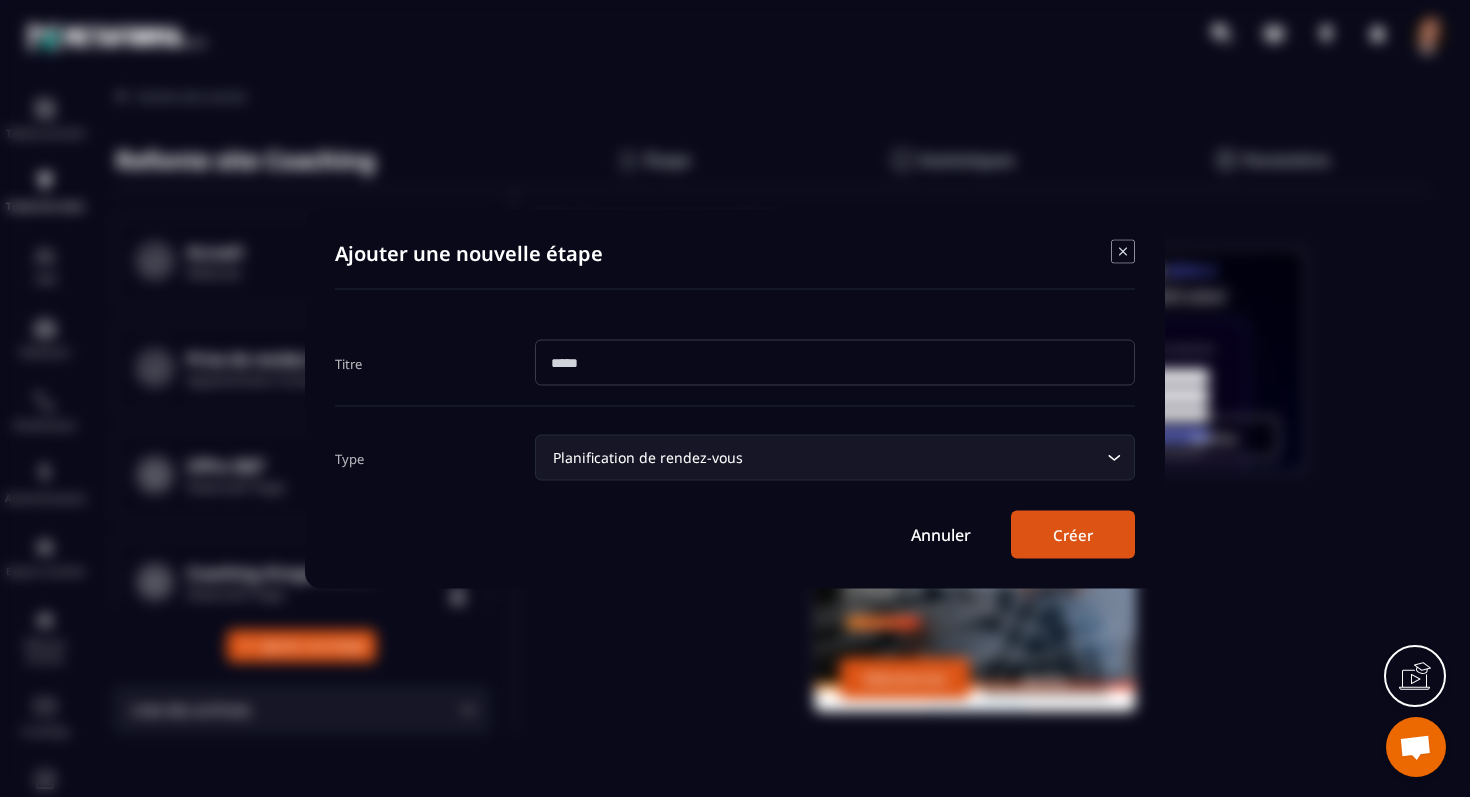click at bounding box center [835, 362] 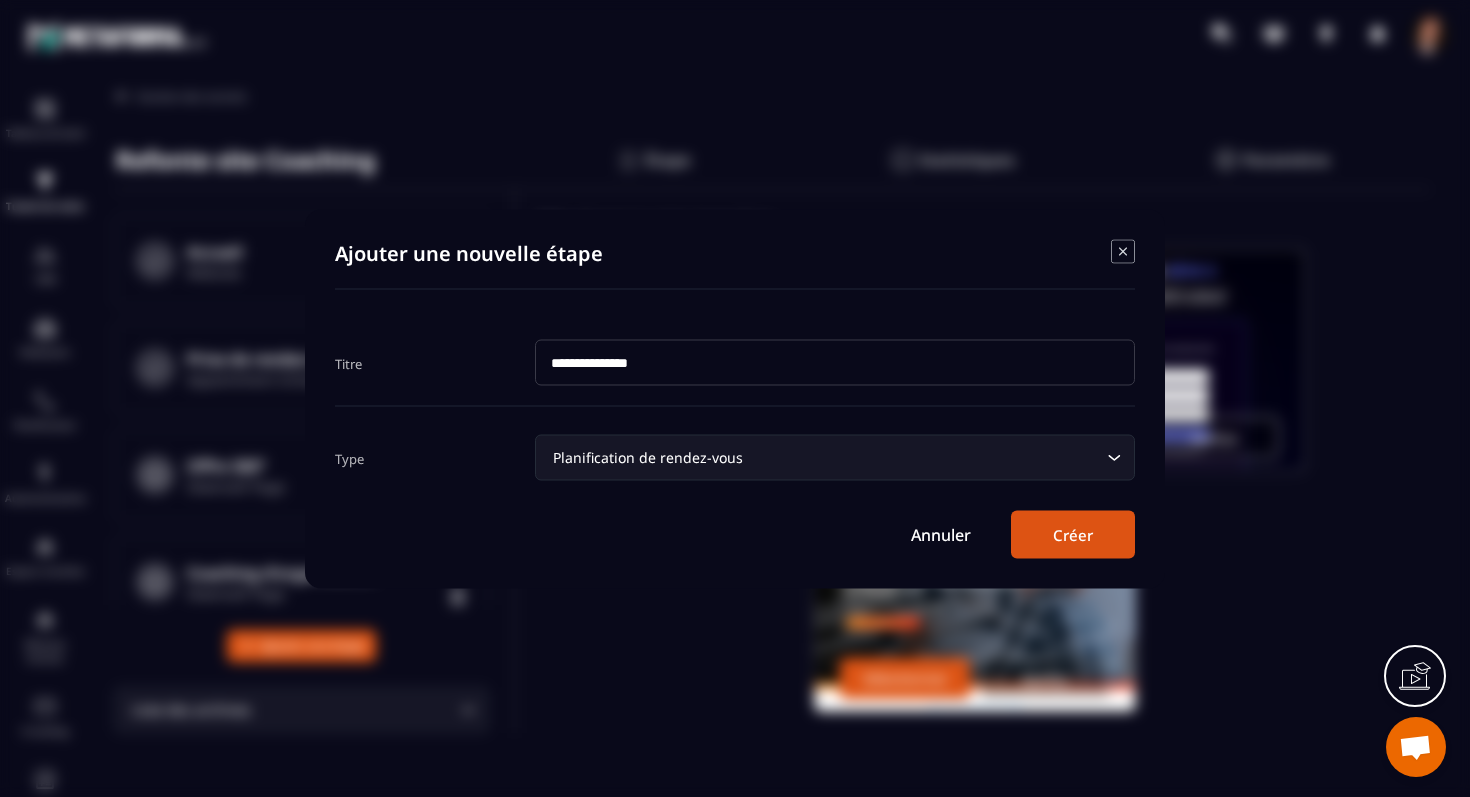type on "**********" 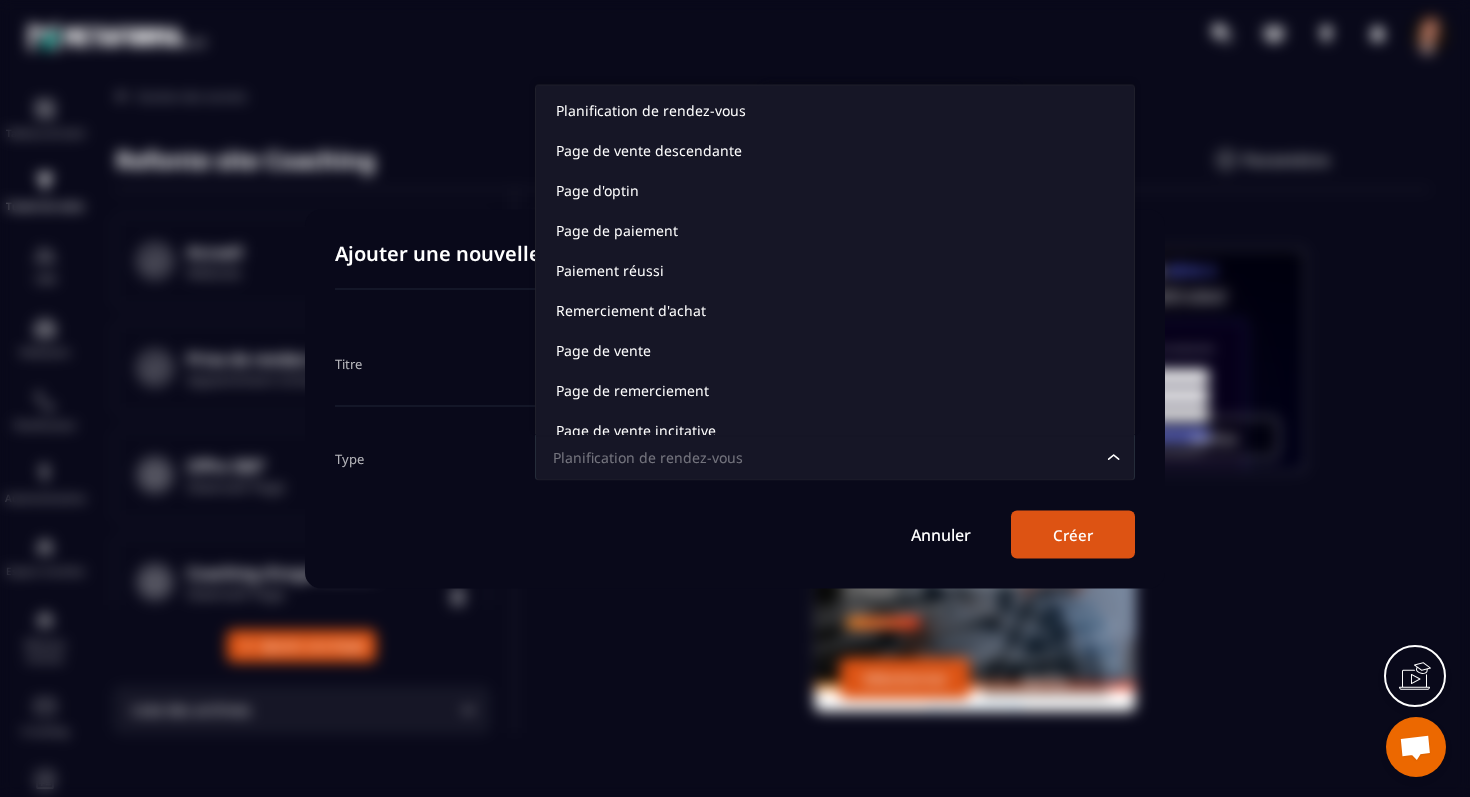 scroll, scrollTop: 15, scrollLeft: 0, axis: vertical 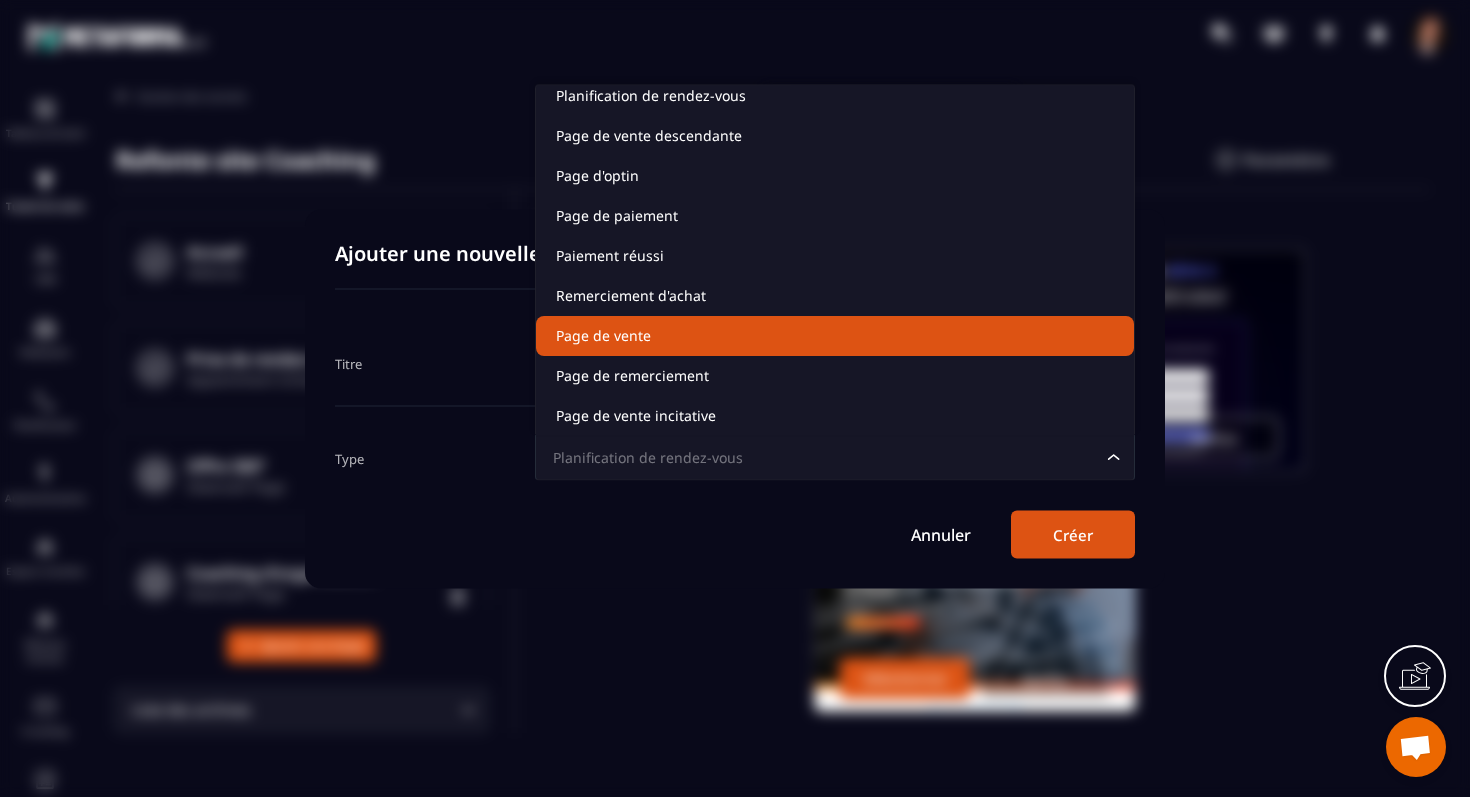click on "Page de vente" 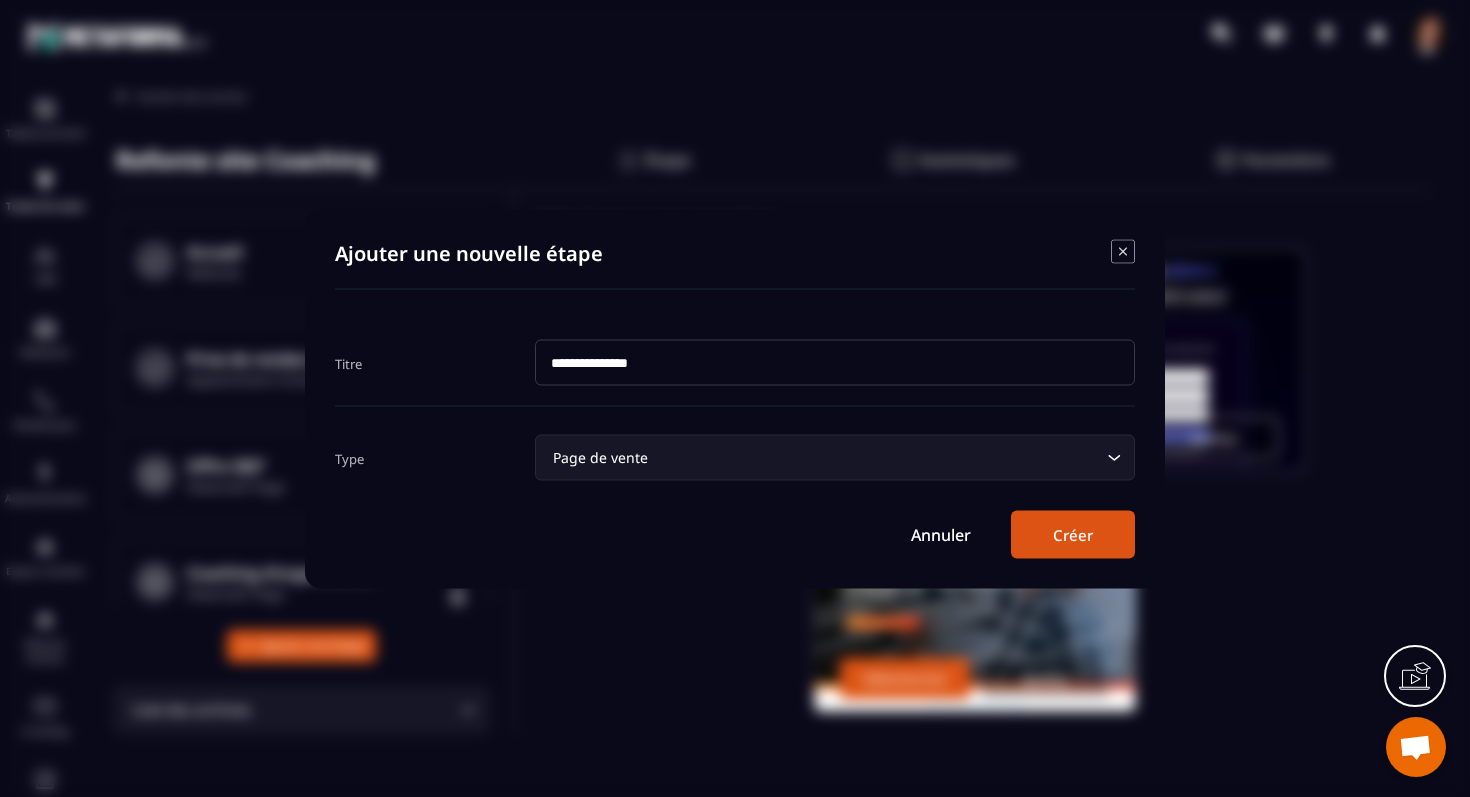 click on "Créer" at bounding box center (1073, 534) 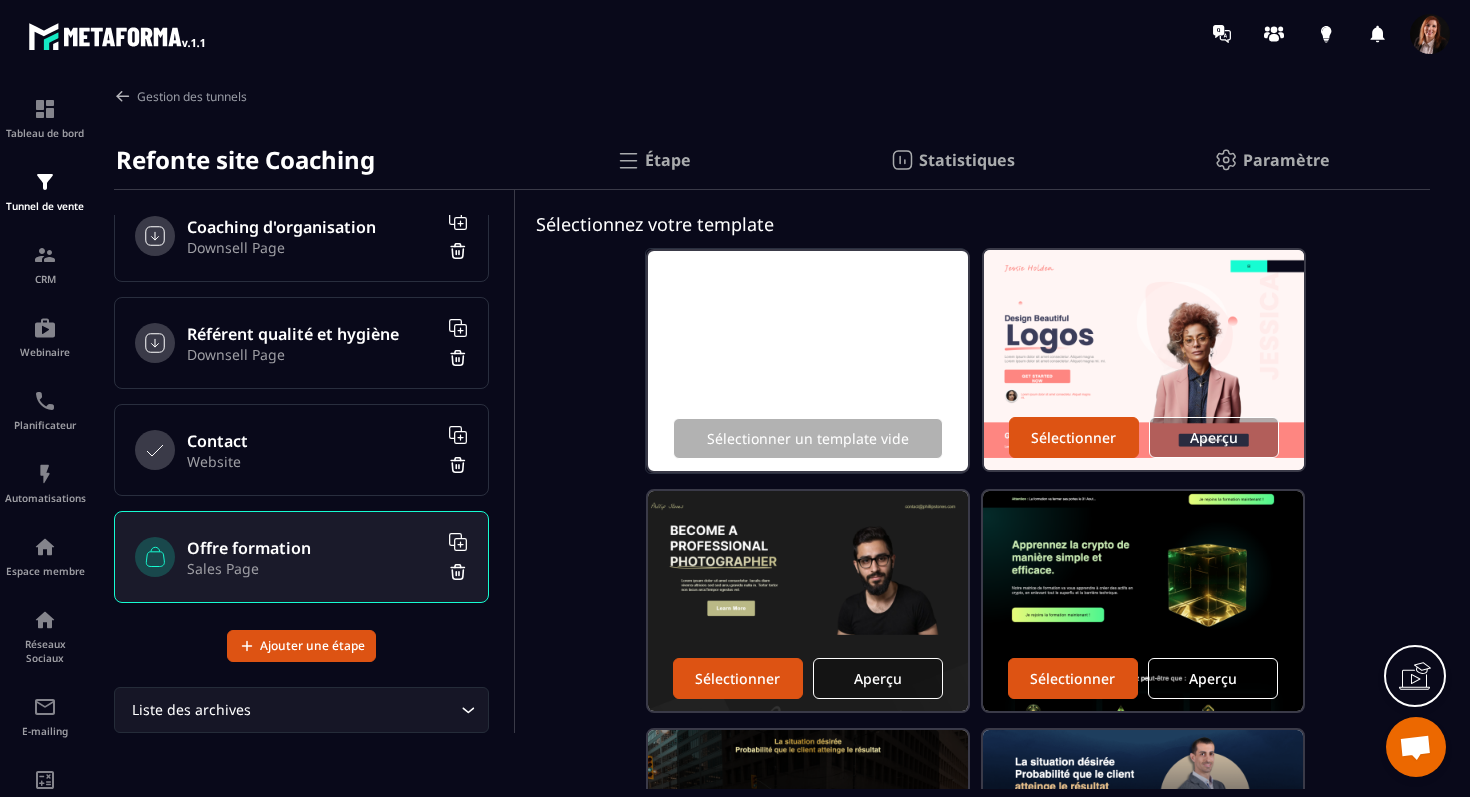 scroll, scrollTop: 345, scrollLeft: 0, axis: vertical 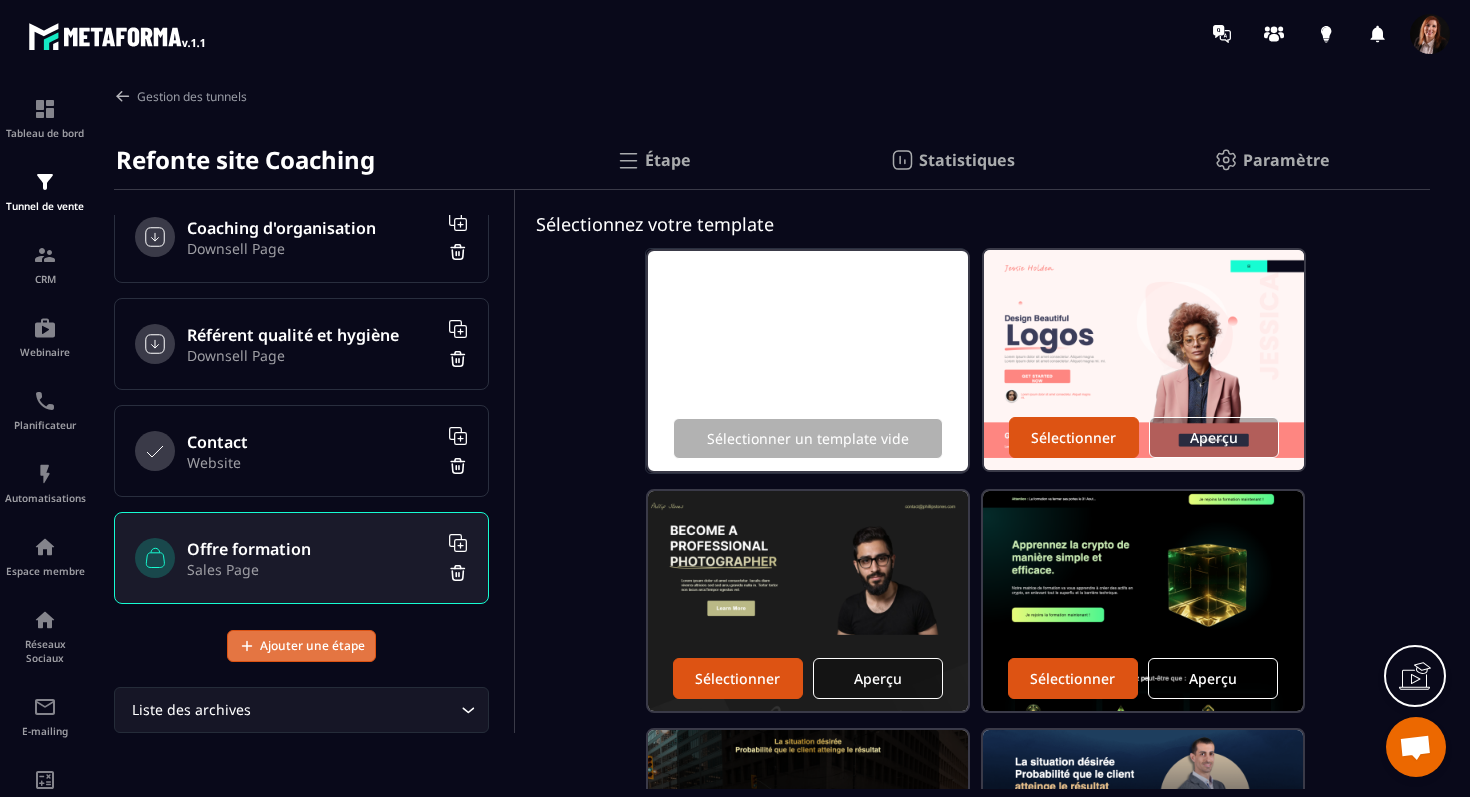 click on "Ajouter une étape" at bounding box center [312, 646] 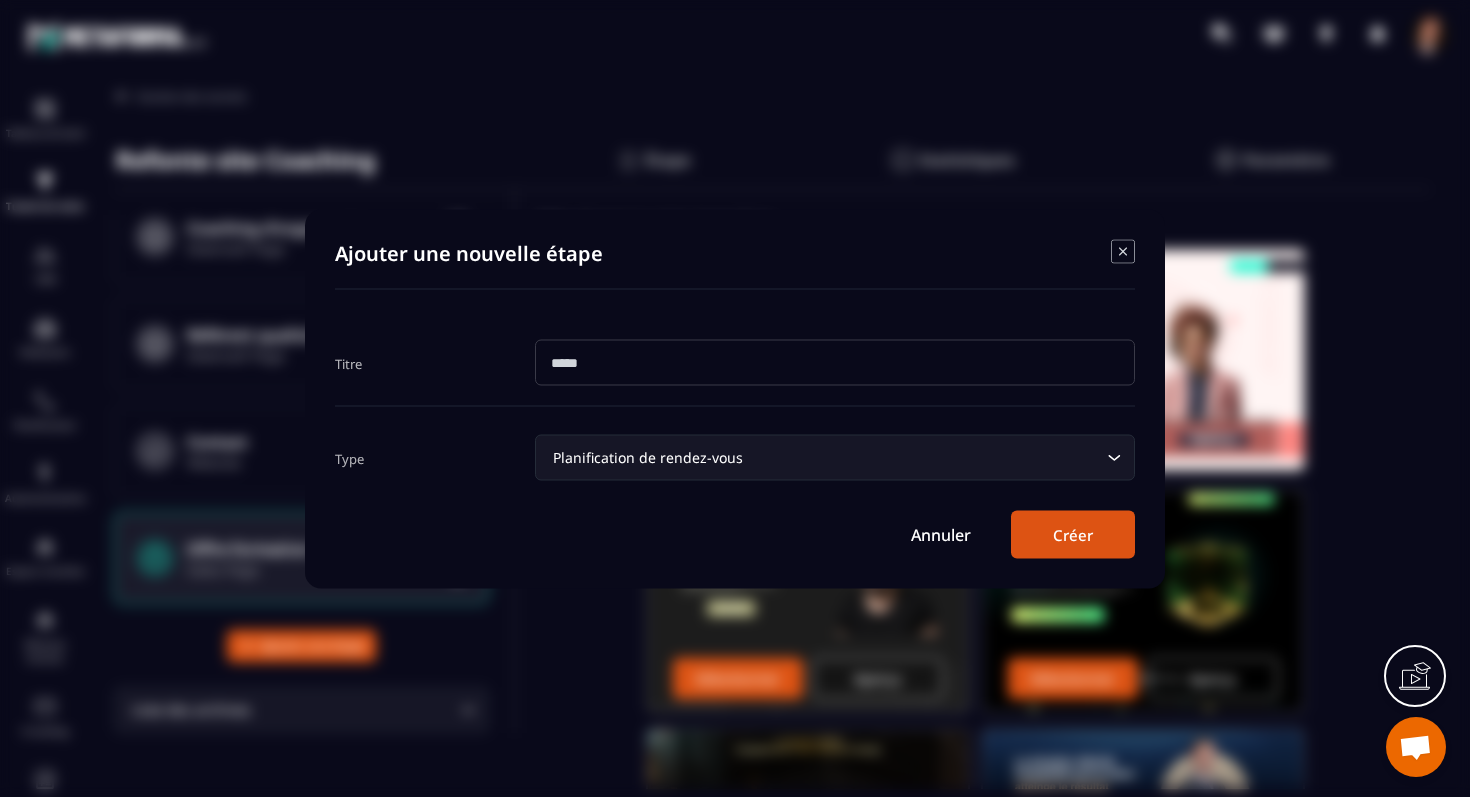 click at bounding box center (835, 362) 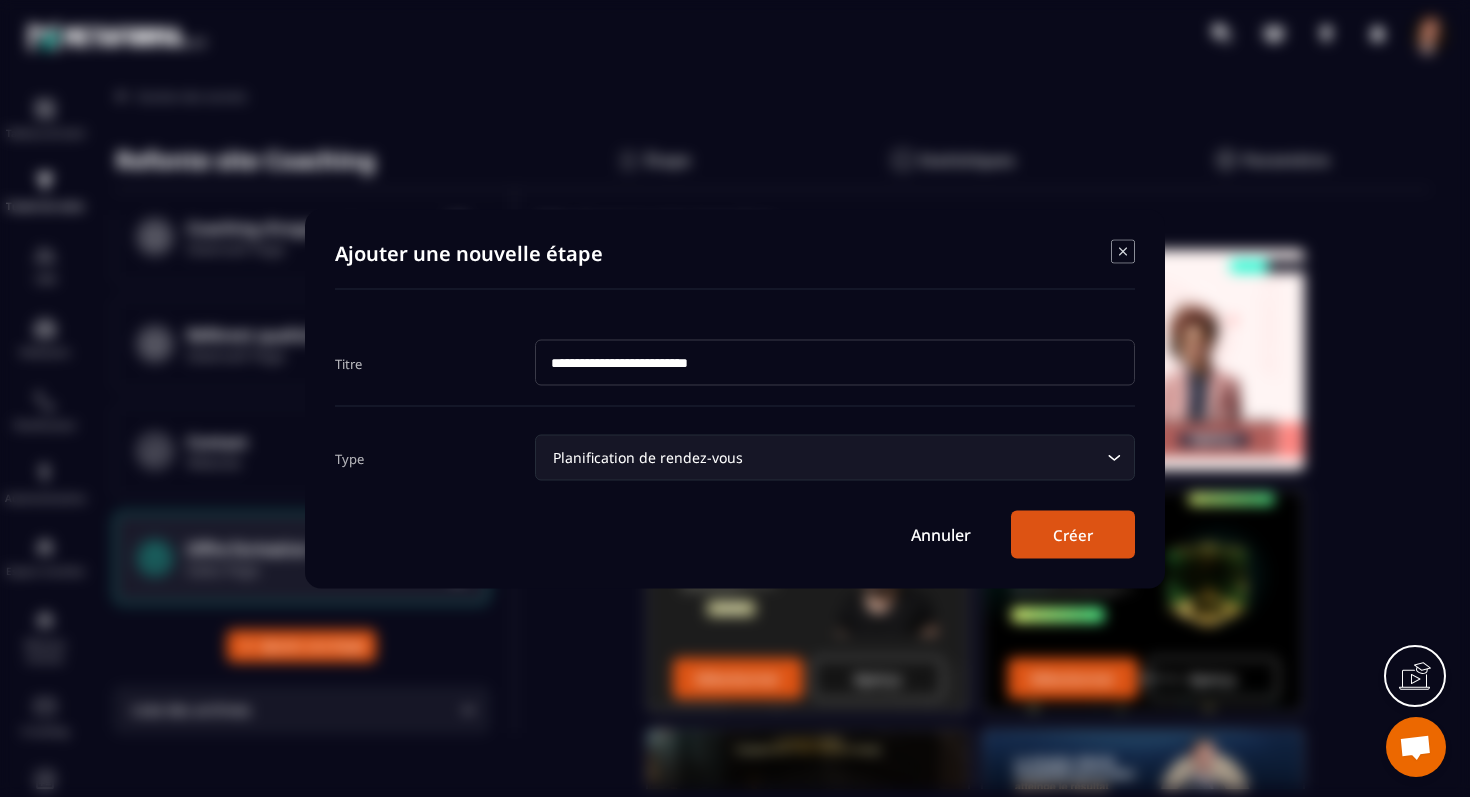 type on "**********" 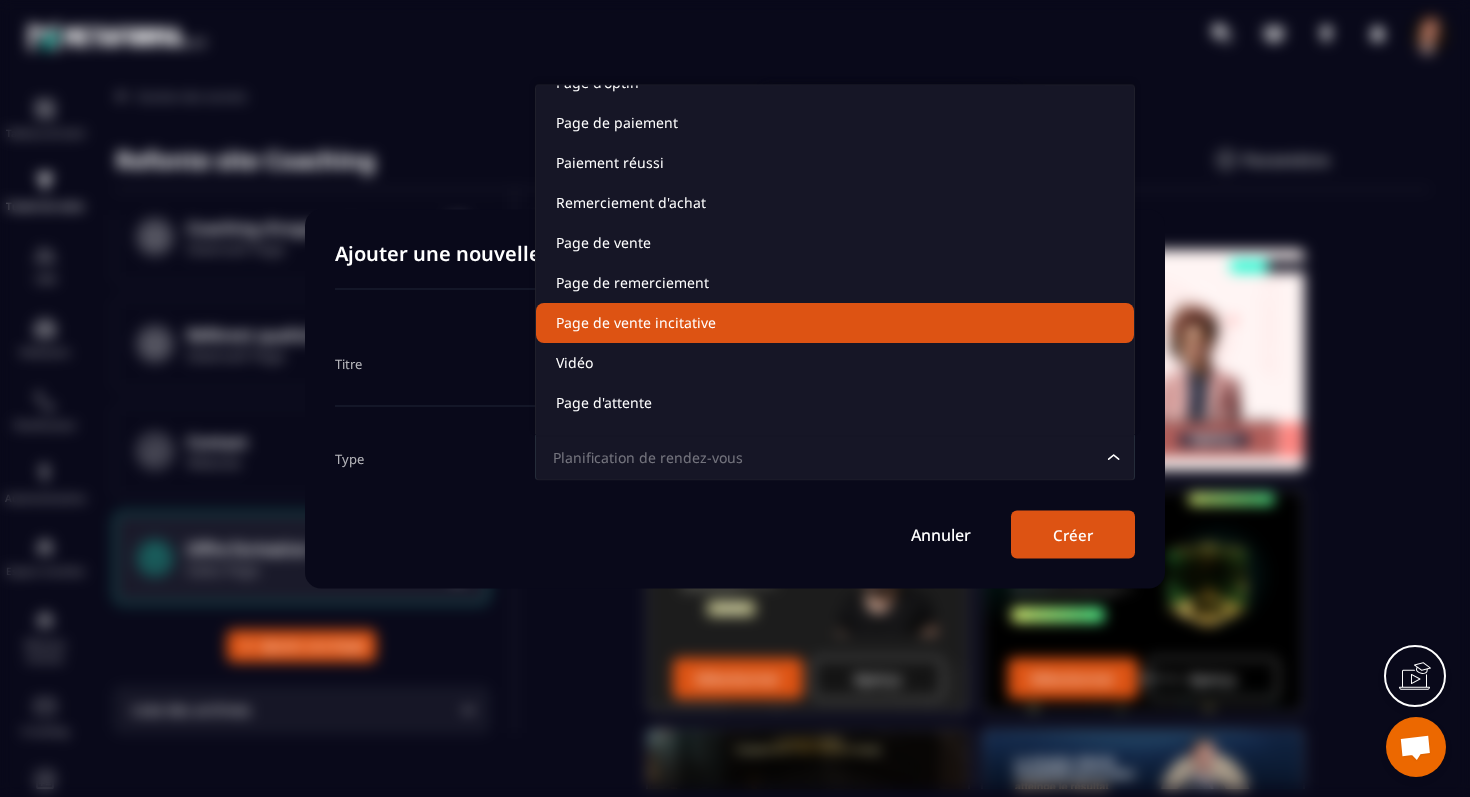 scroll, scrollTop: 104, scrollLeft: 0, axis: vertical 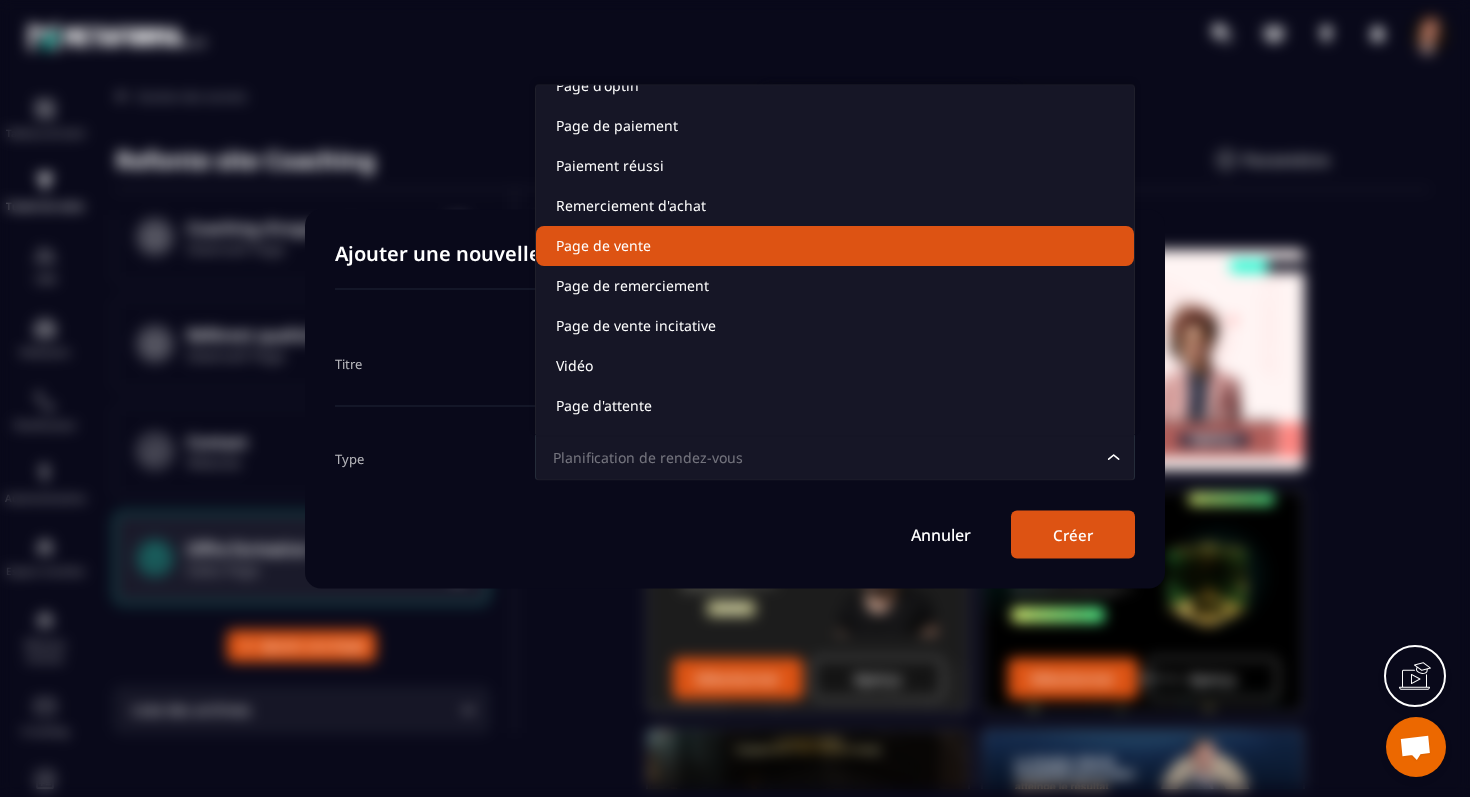 click on "Page de vente" 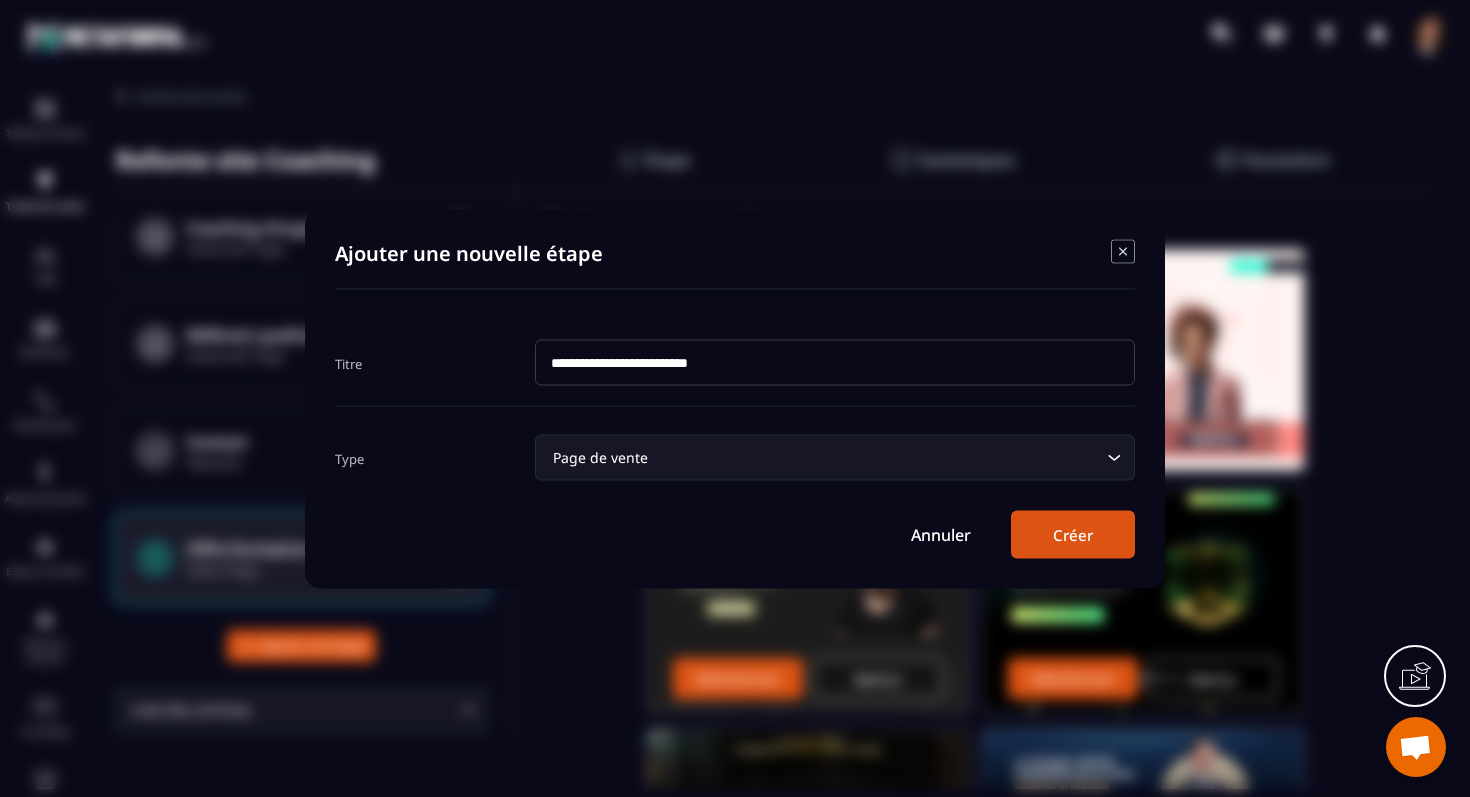 click on "Créer" at bounding box center (1073, 534) 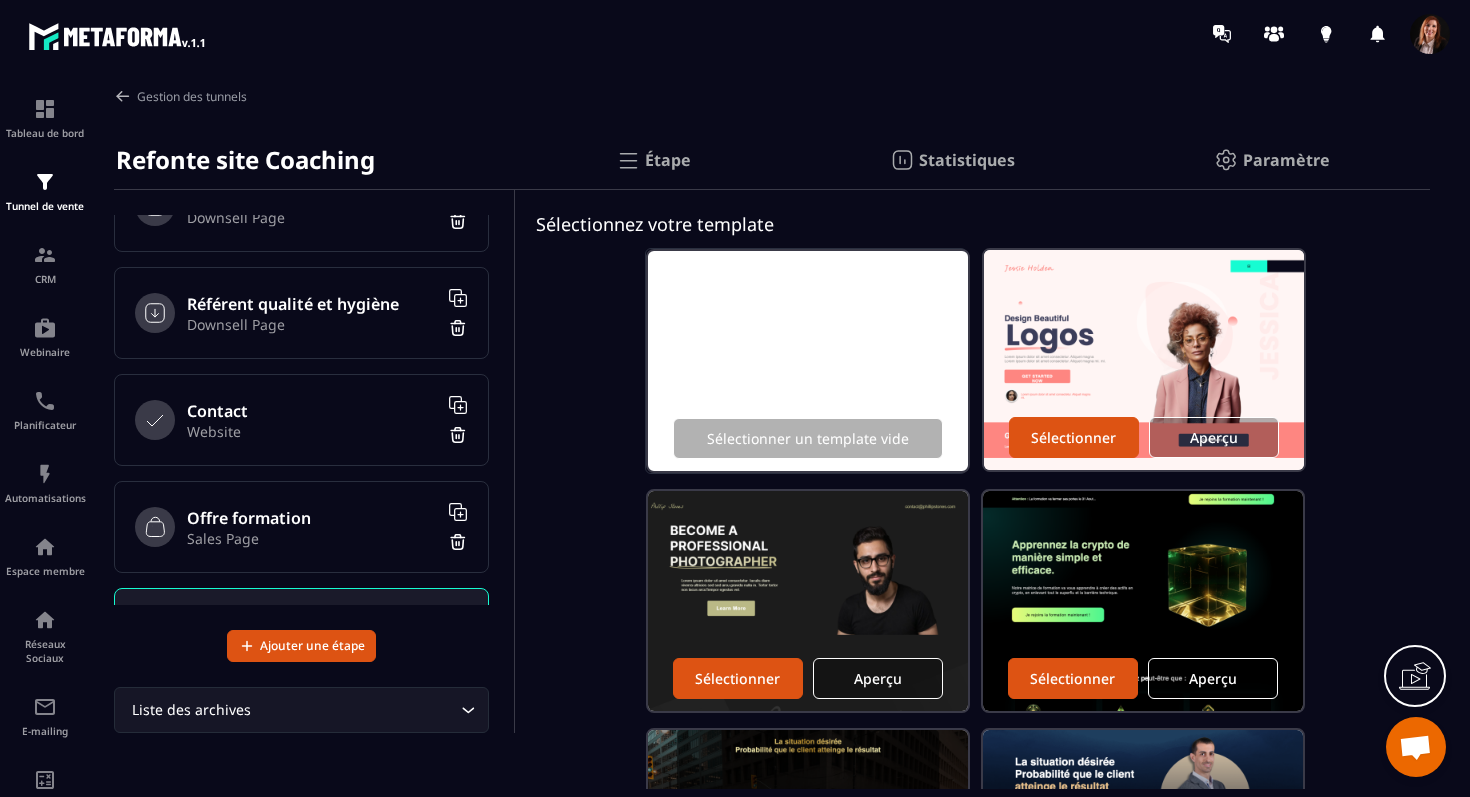 scroll, scrollTop: 466, scrollLeft: 0, axis: vertical 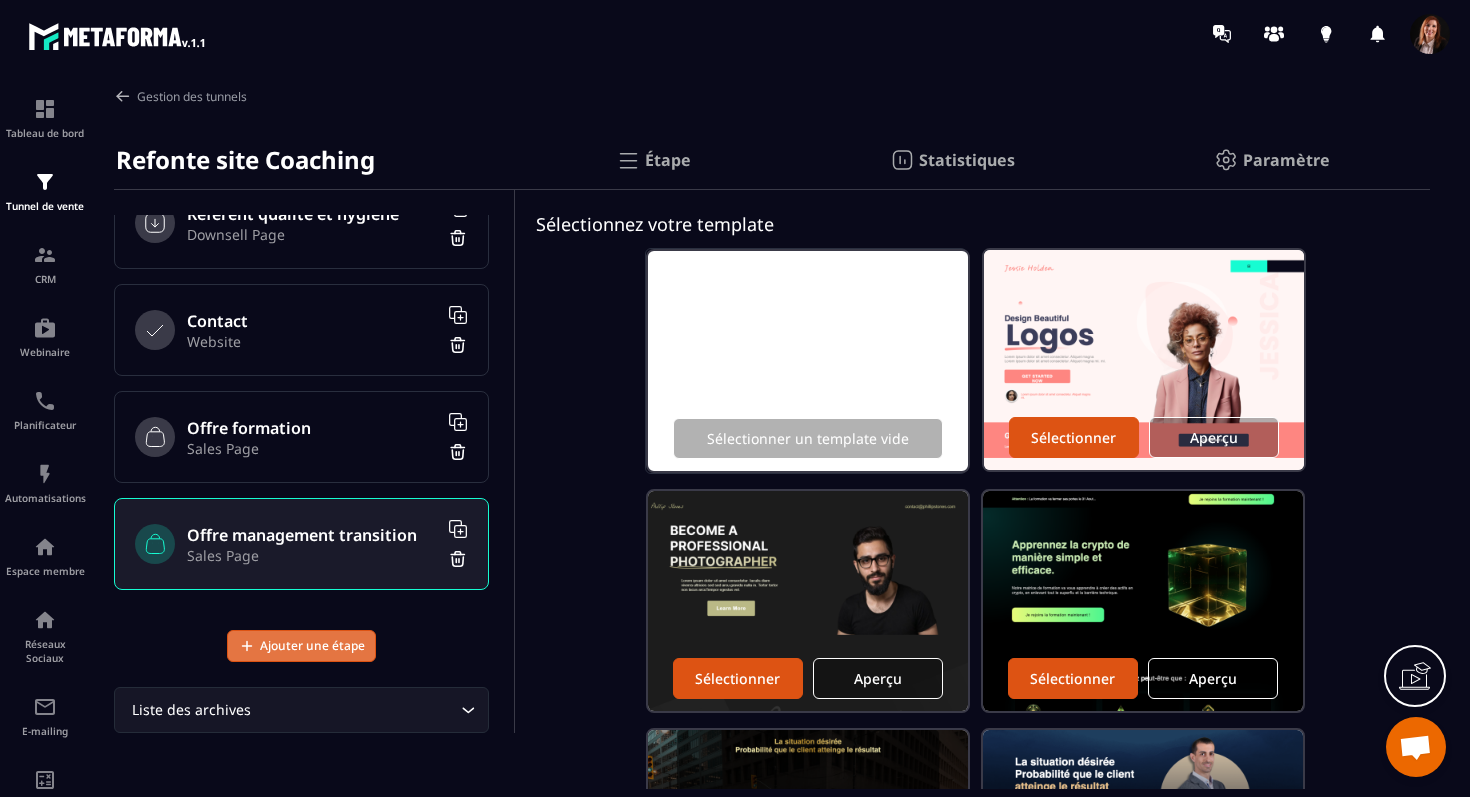 click on "Ajouter une étape" at bounding box center (312, 646) 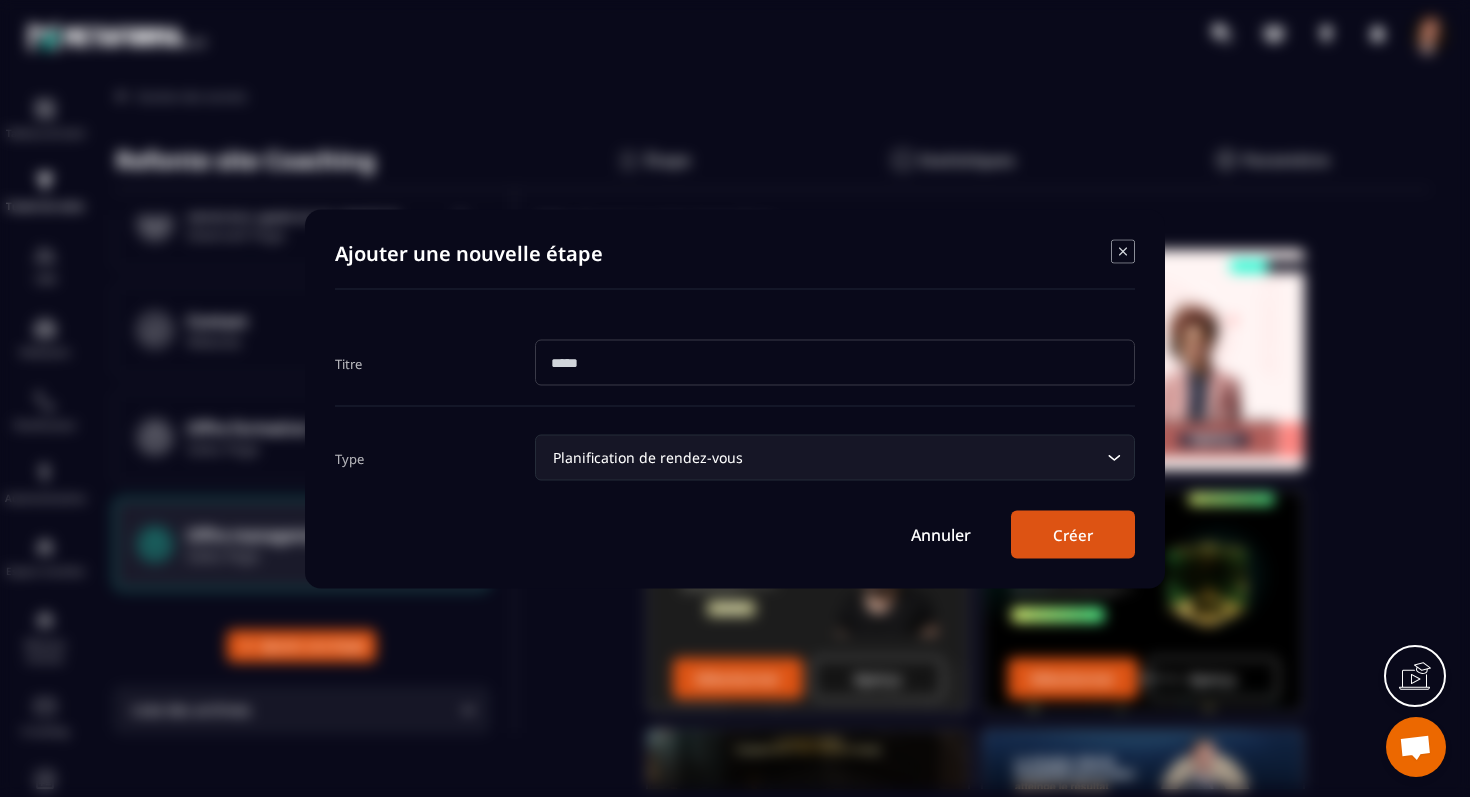click at bounding box center [835, 362] 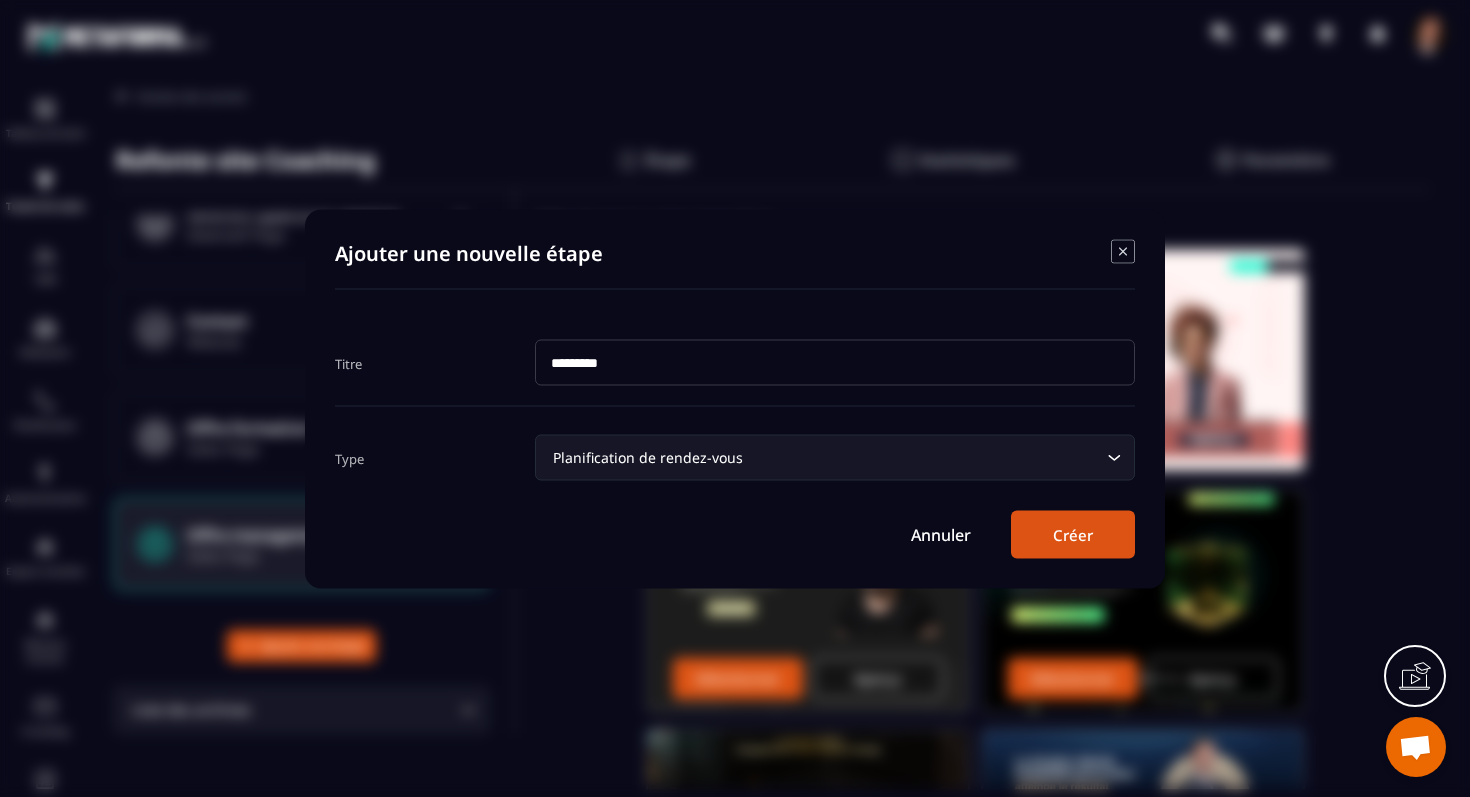 type on "**********" 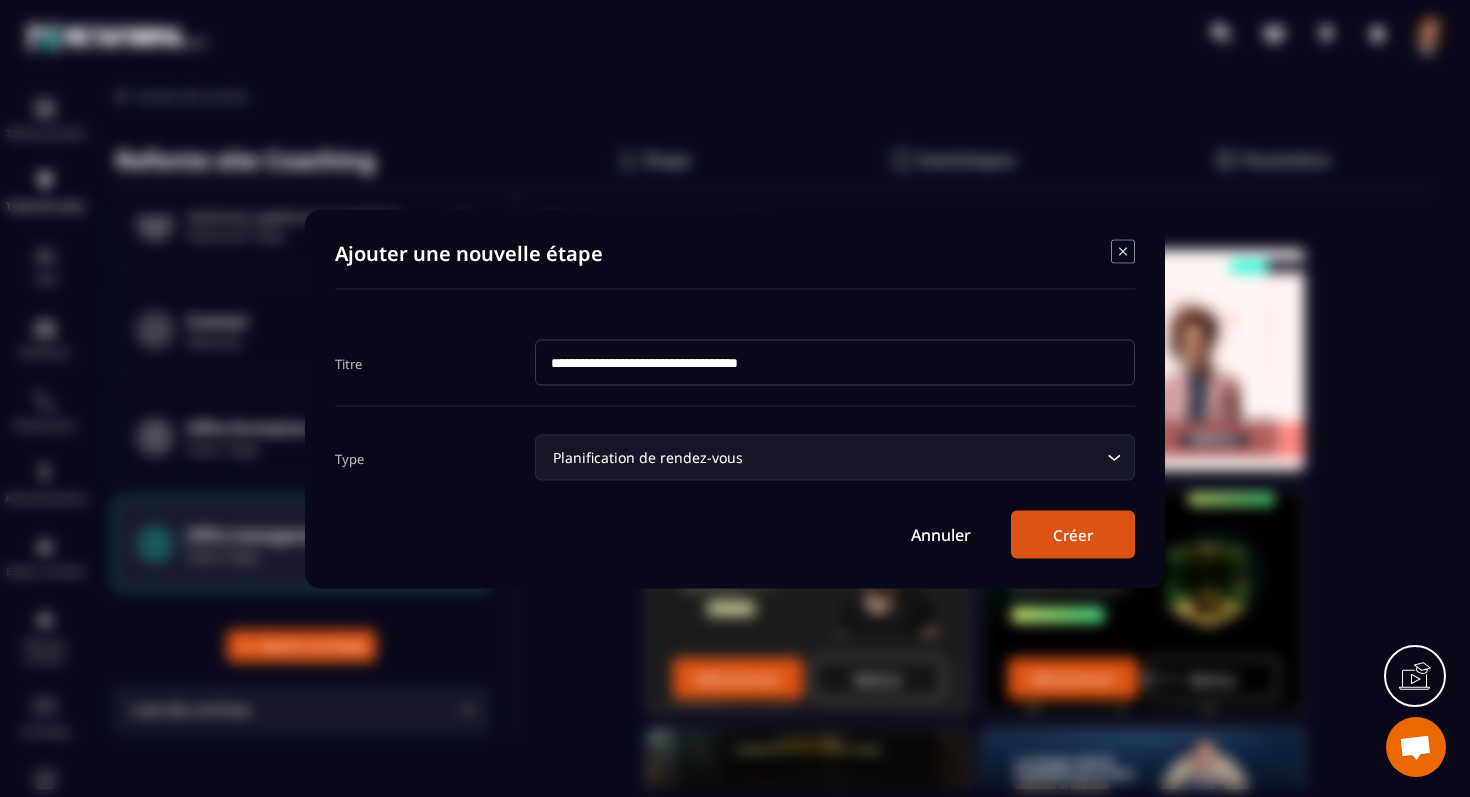 click on "Planification de rendez-vous Loading..." 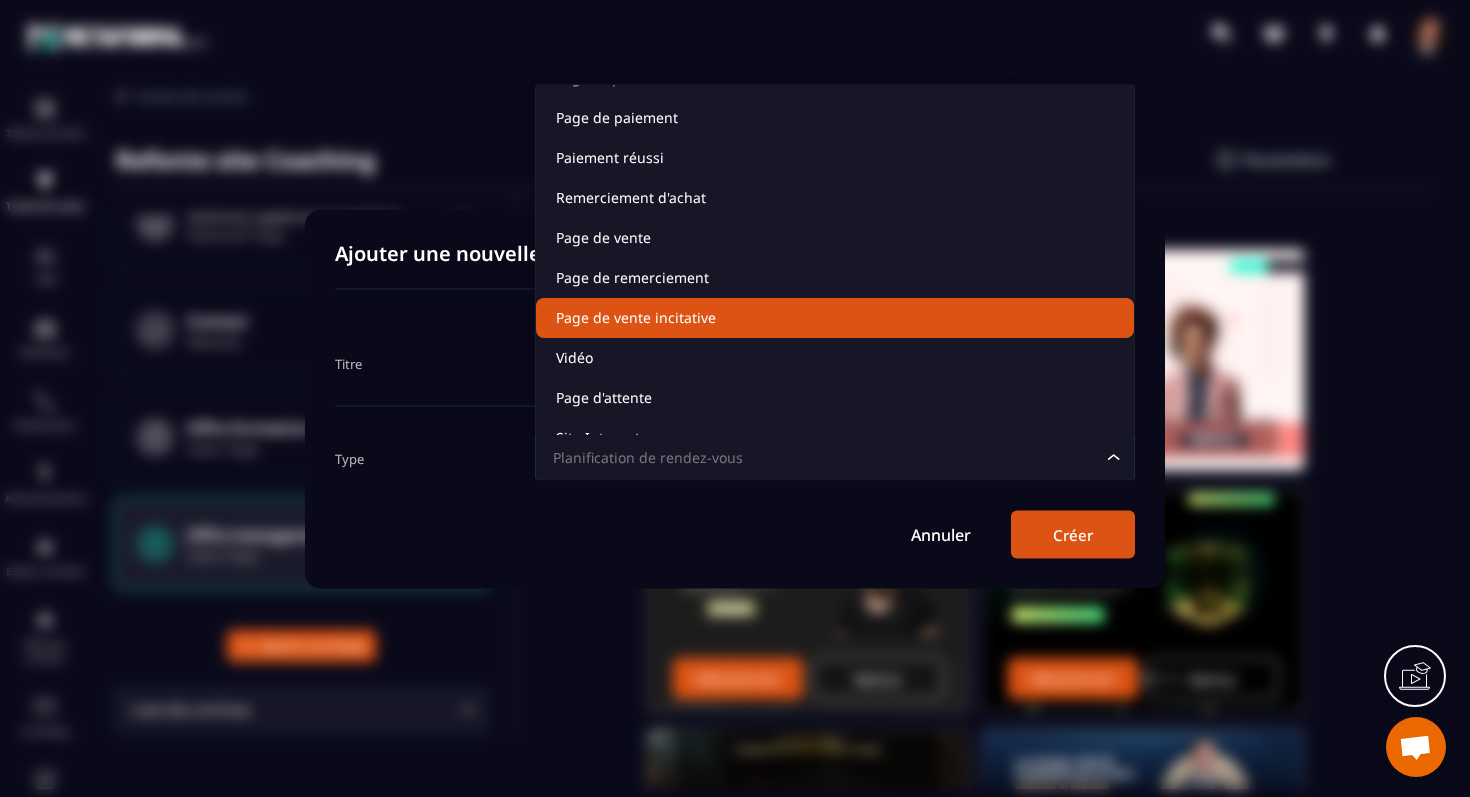 scroll, scrollTop: 113, scrollLeft: 0, axis: vertical 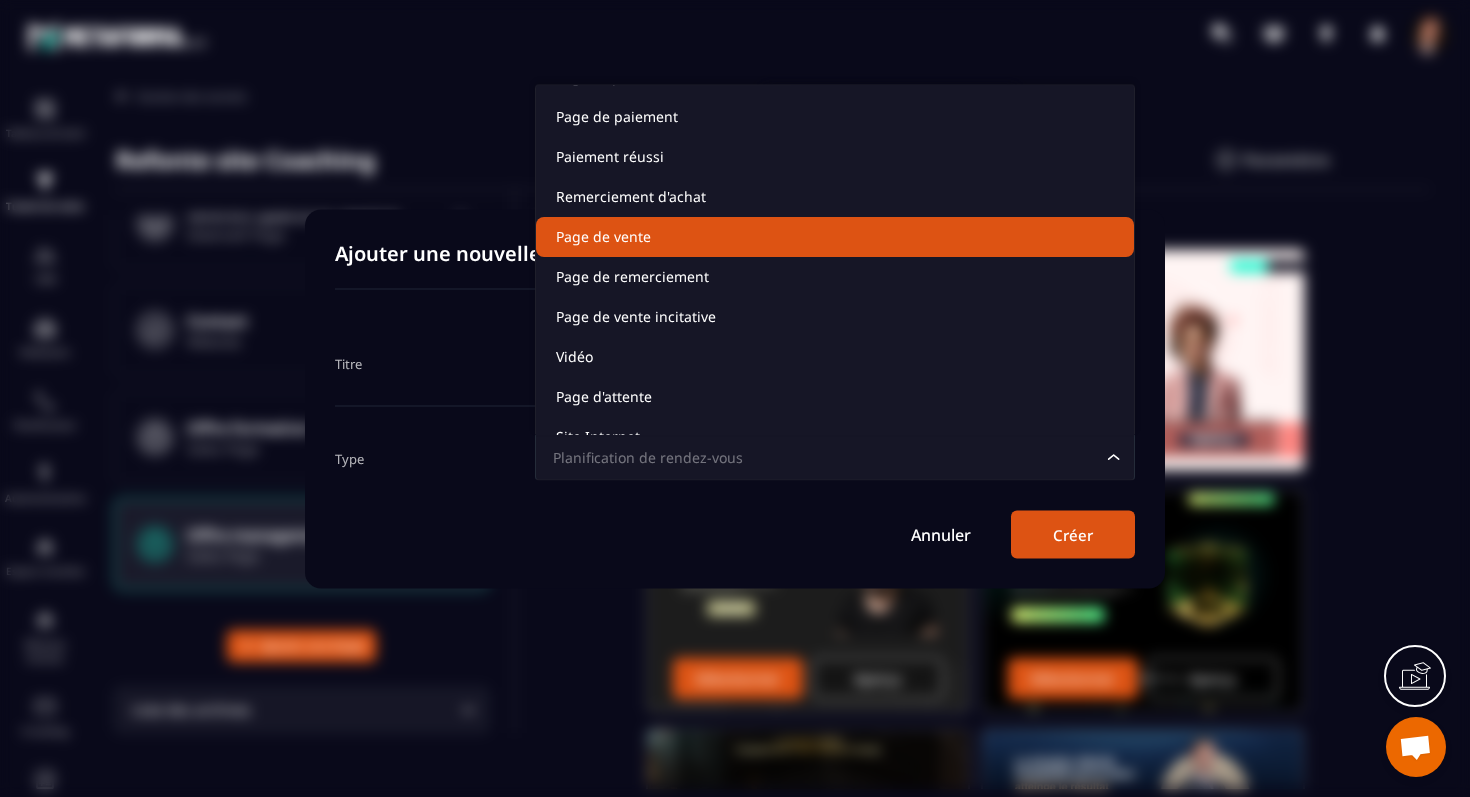 click on "Page de vente" 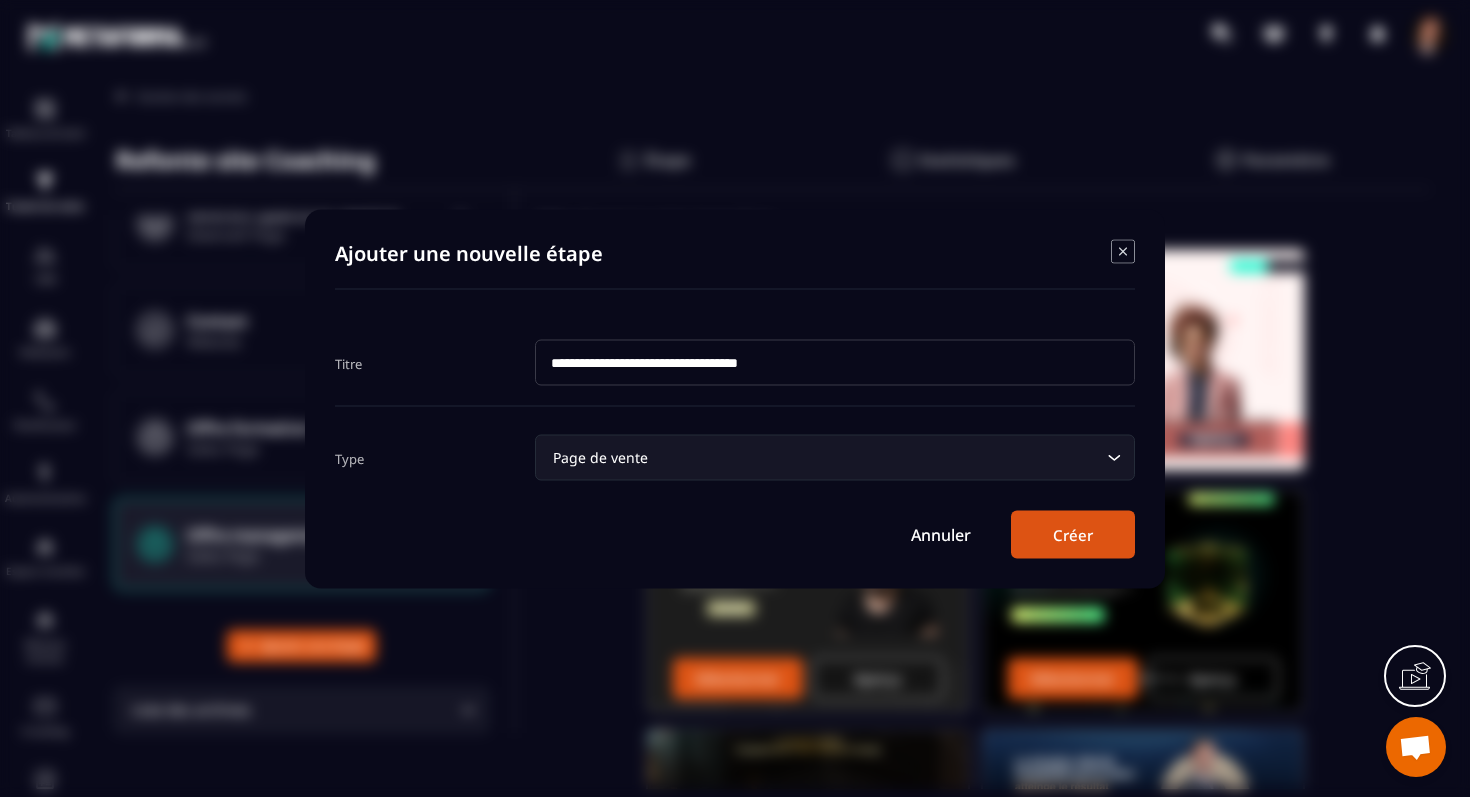 click on "Créer" at bounding box center [1073, 534] 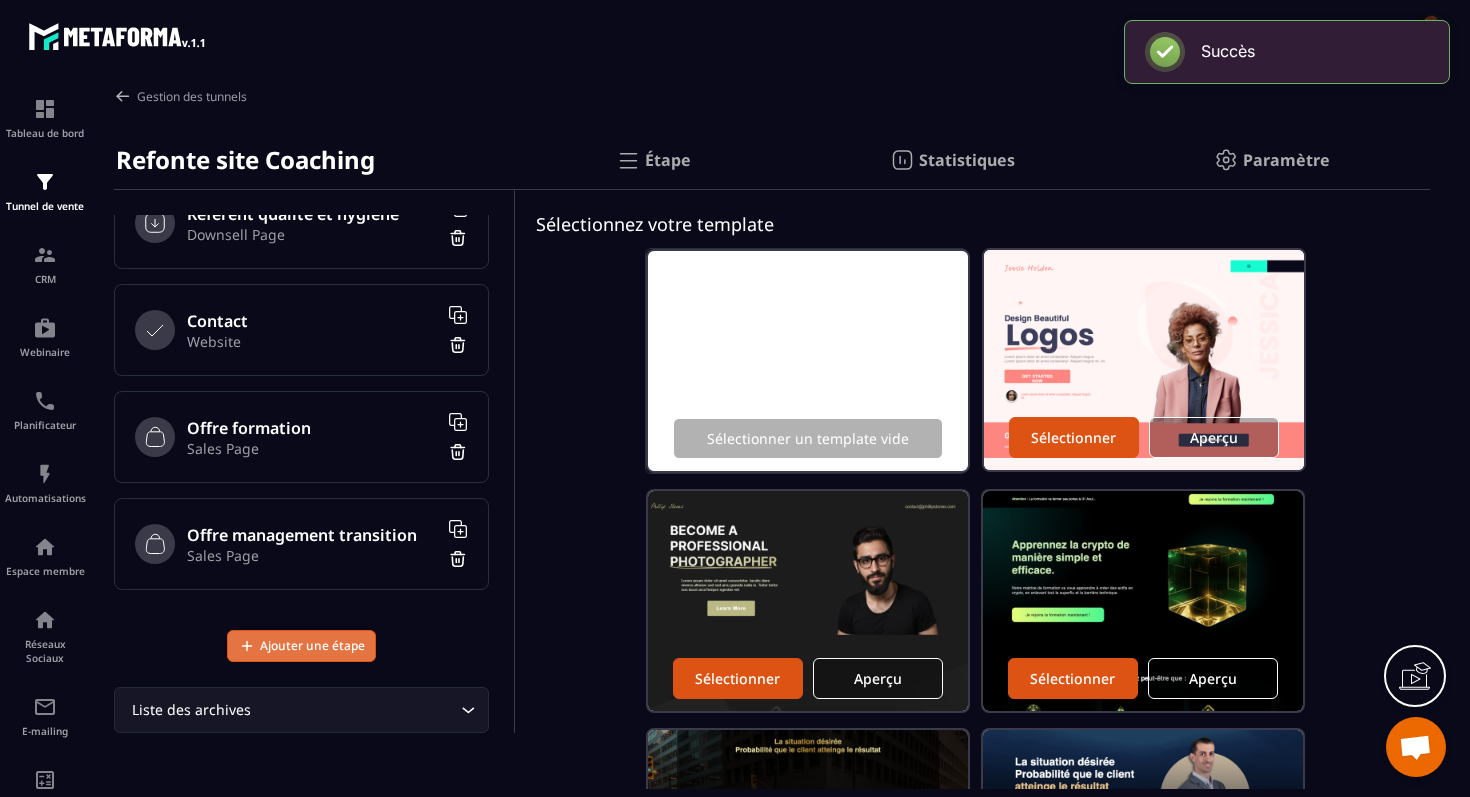 click on "Ajouter une étape" at bounding box center [312, 646] 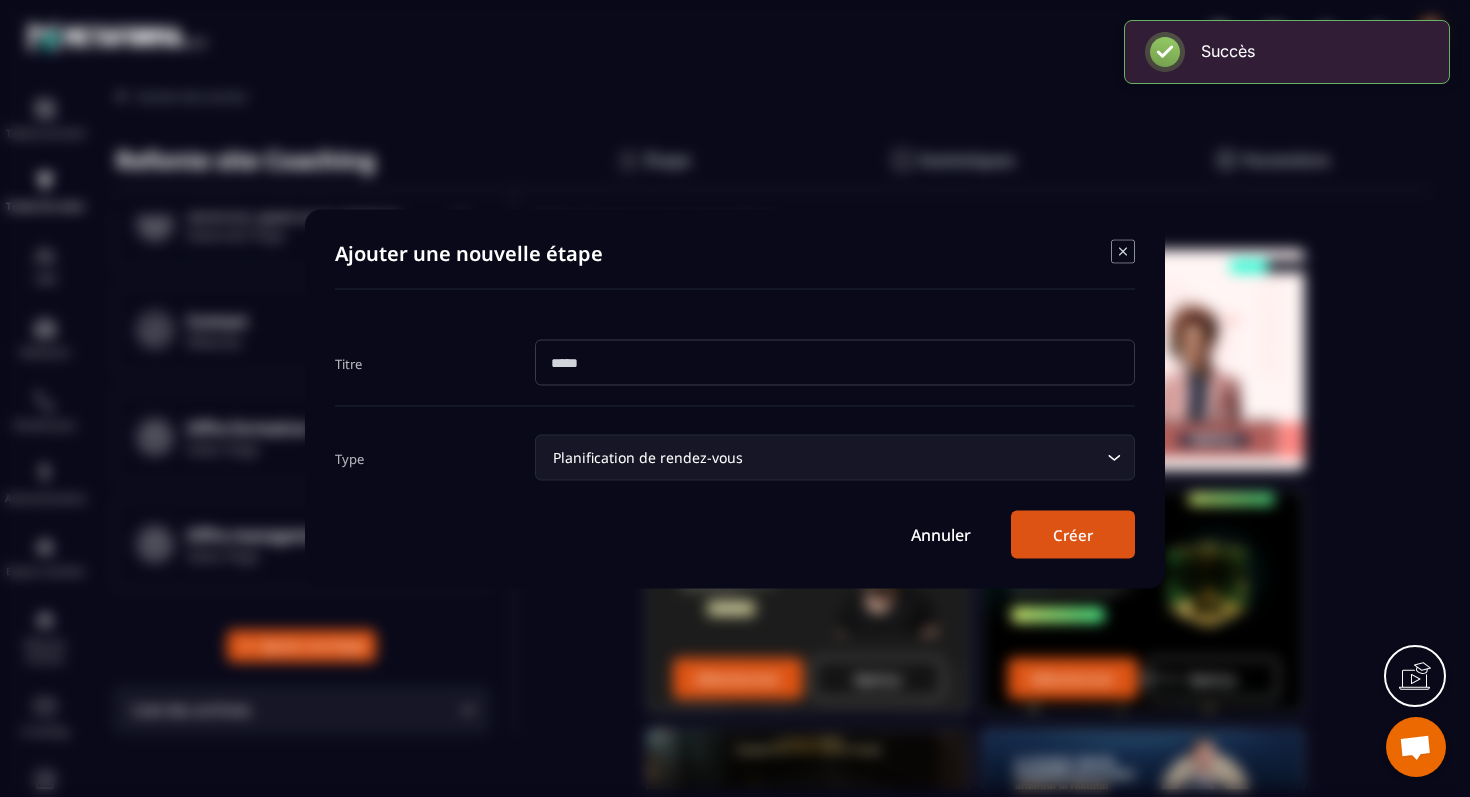 click at bounding box center (835, 362) 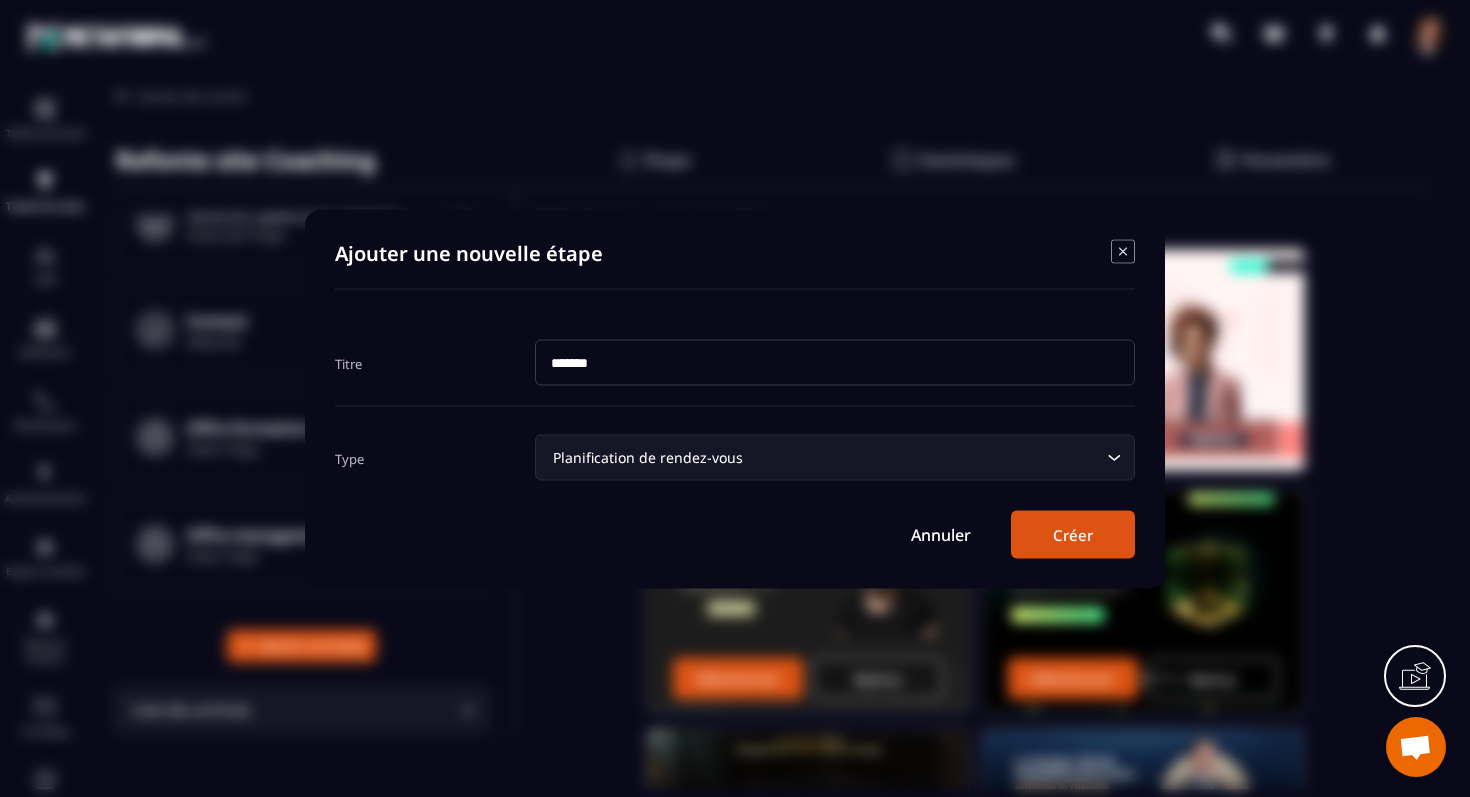 type on "**********" 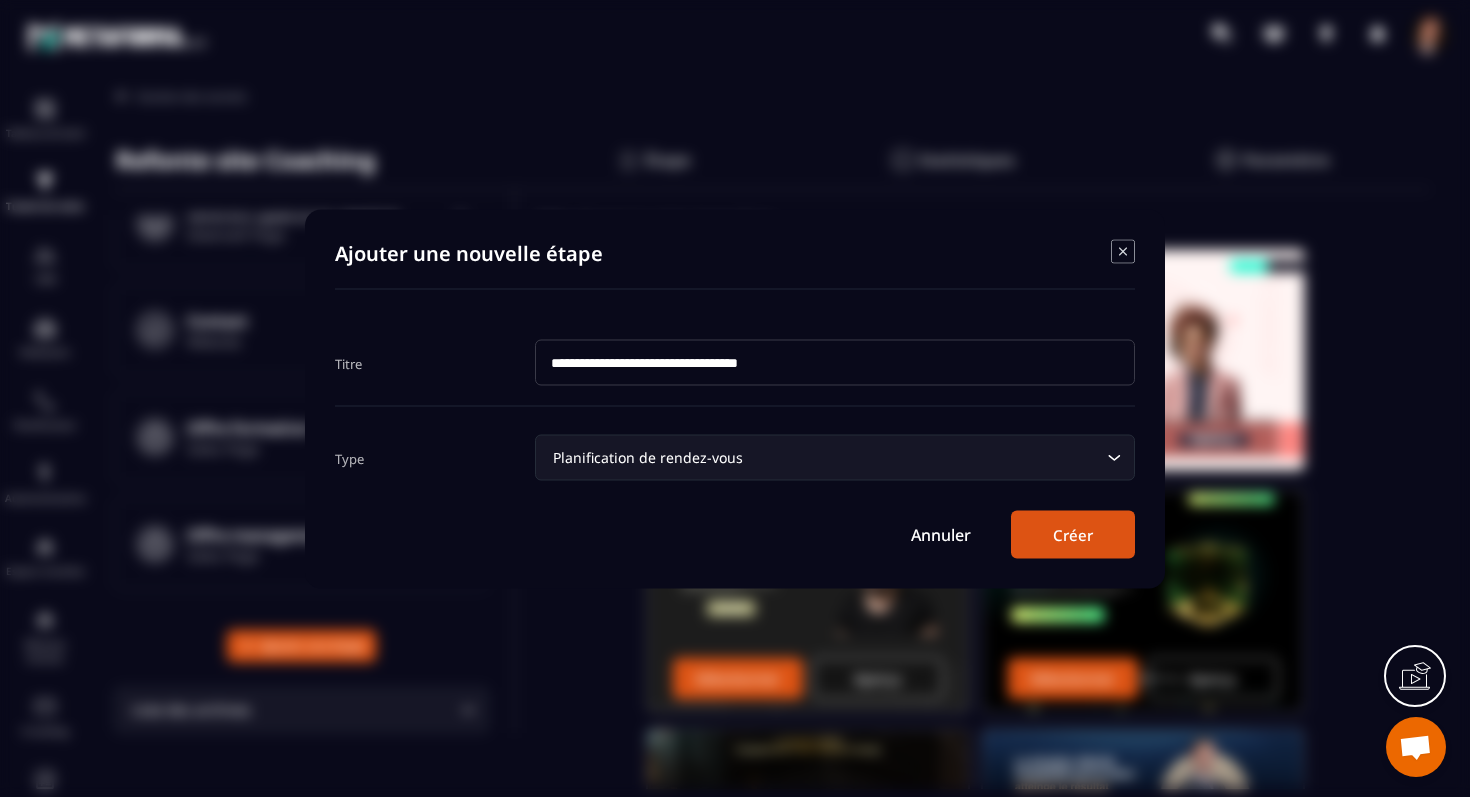 click on "Planification de rendez-vous Loading..." 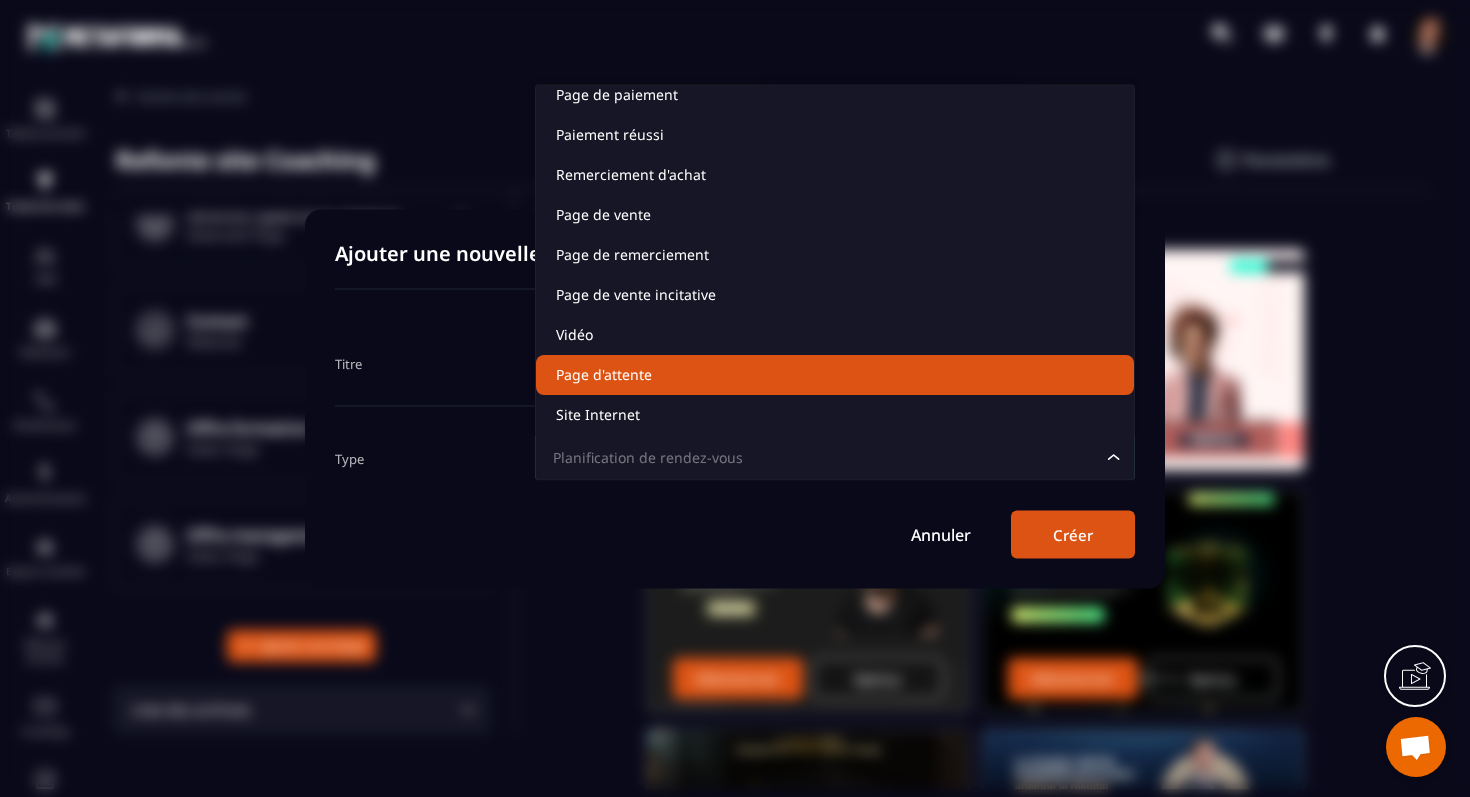scroll, scrollTop: 141, scrollLeft: 0, axis: vertical 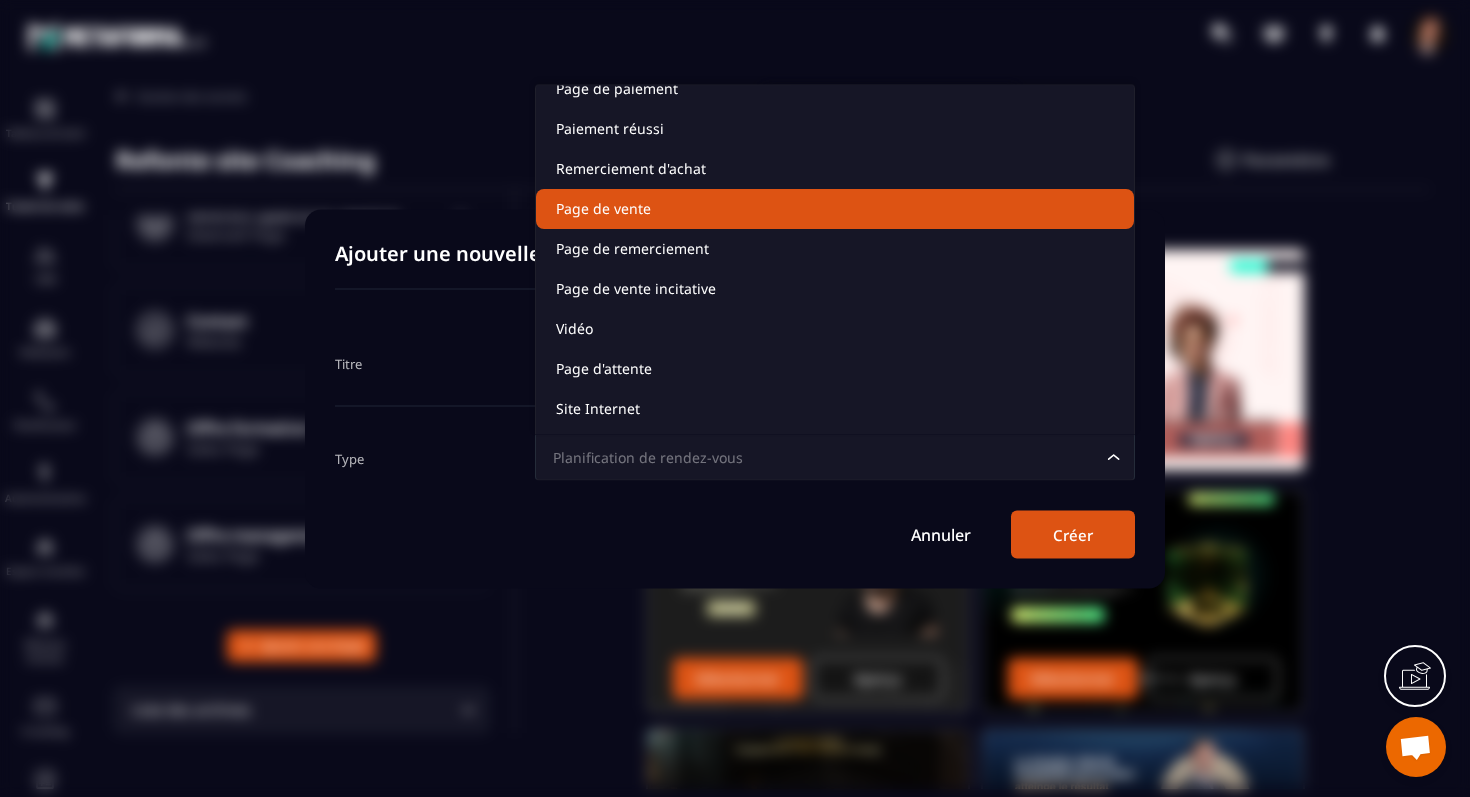 click on "Page de vente" 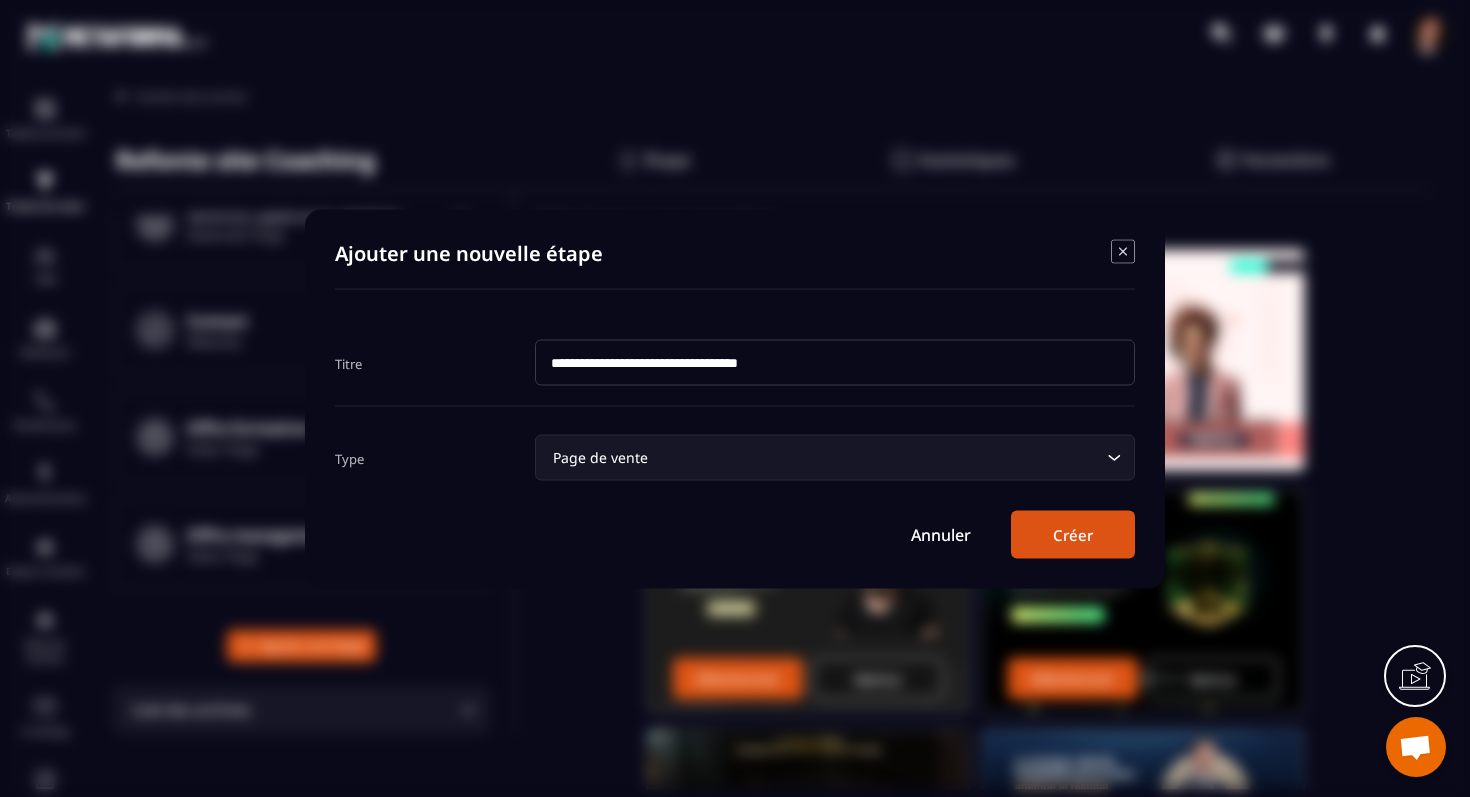 click on "Créer" at bounding box center [1073, 534] 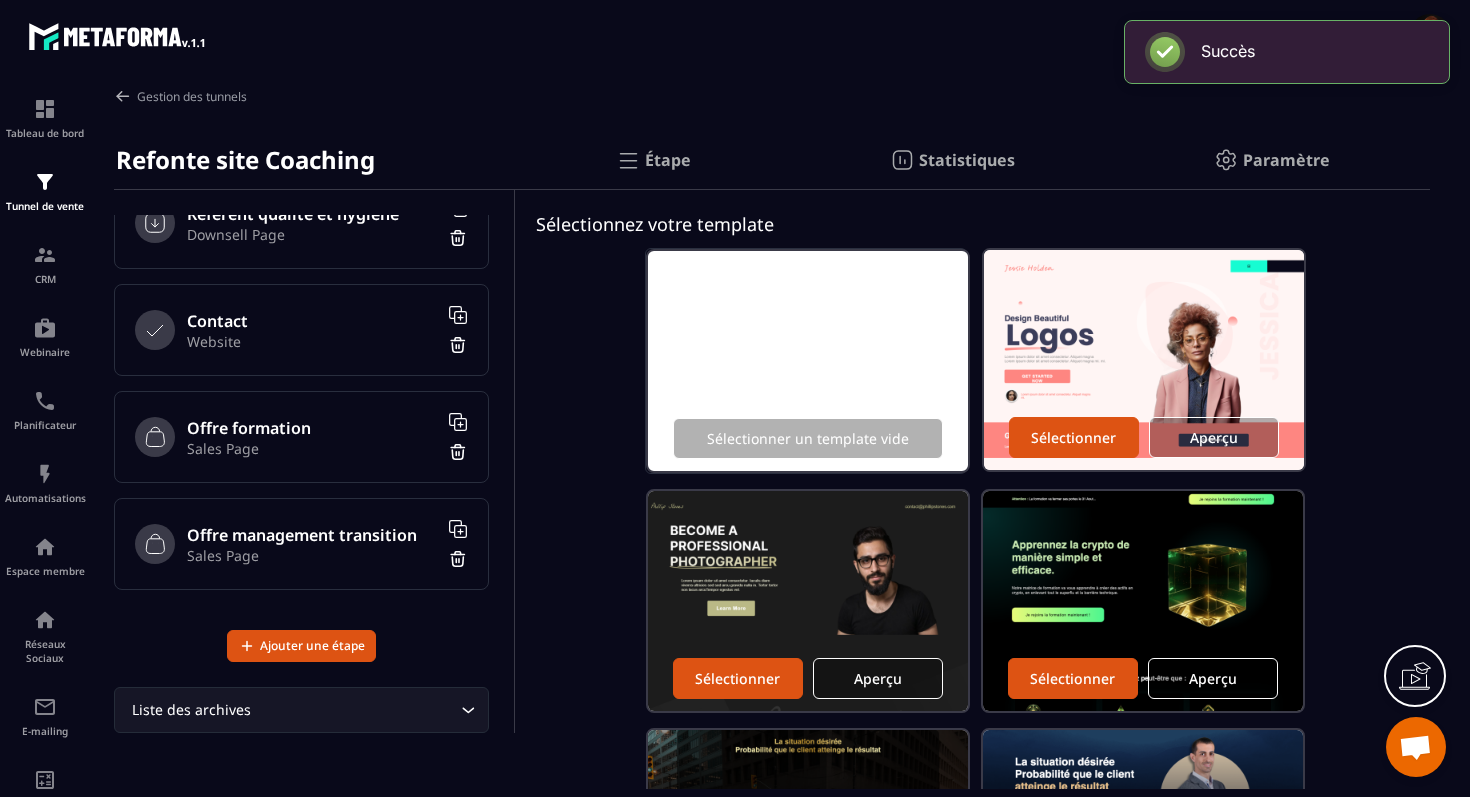 scroll, scrollTop: 0, scrollLeft: 0, axis: both 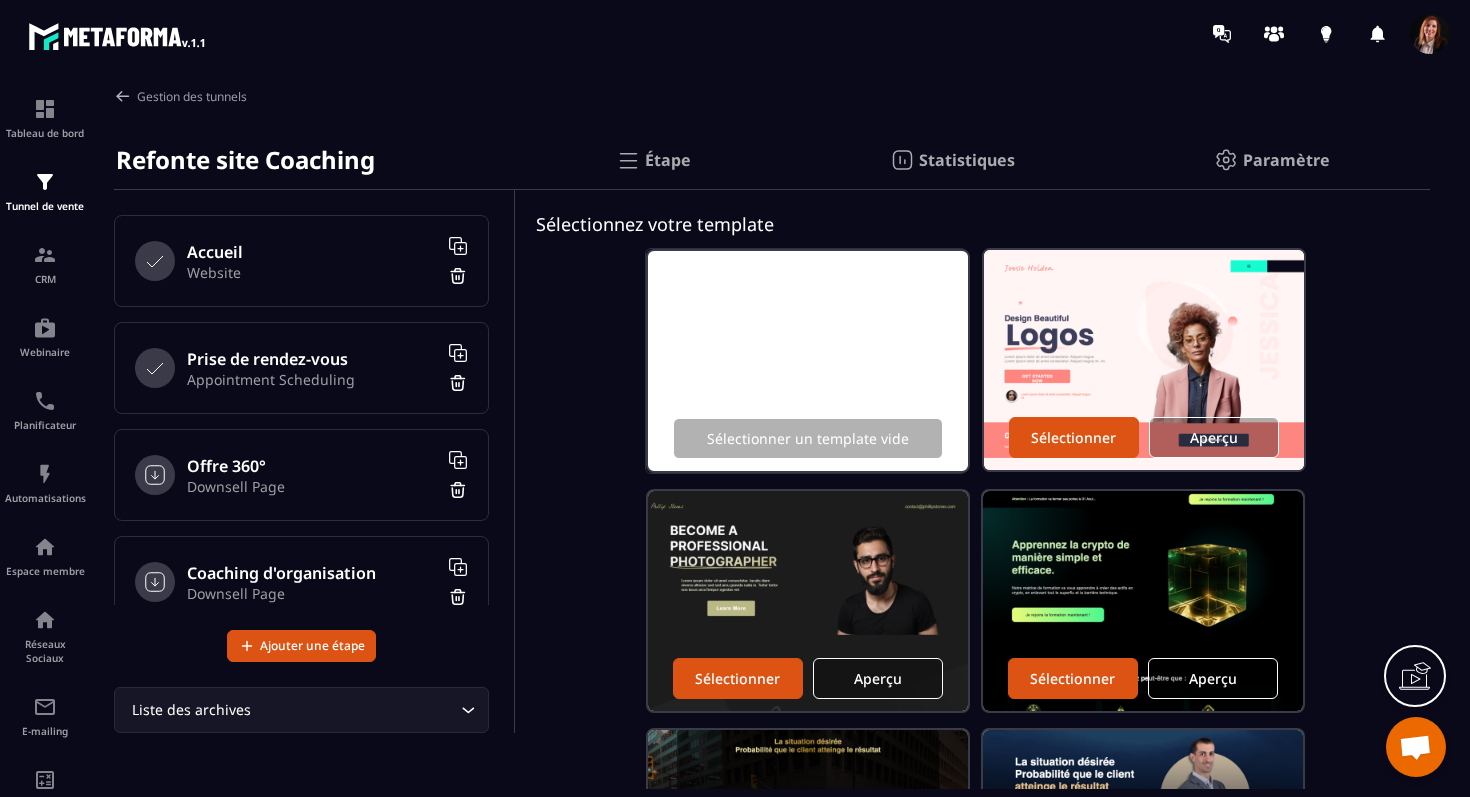 click on "Accueil" at bounding box center [312, 252] 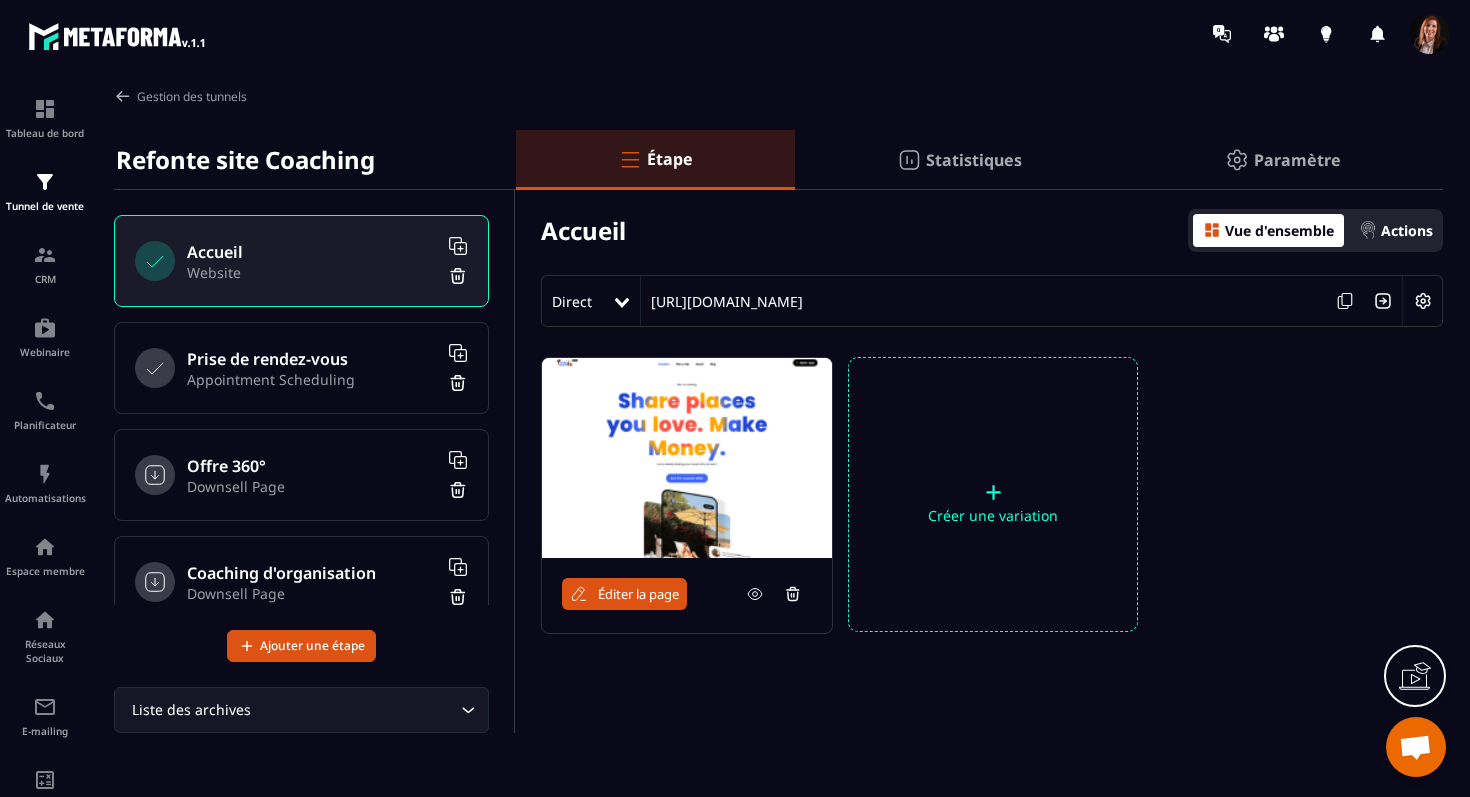 click at bounding box center (687, 458) 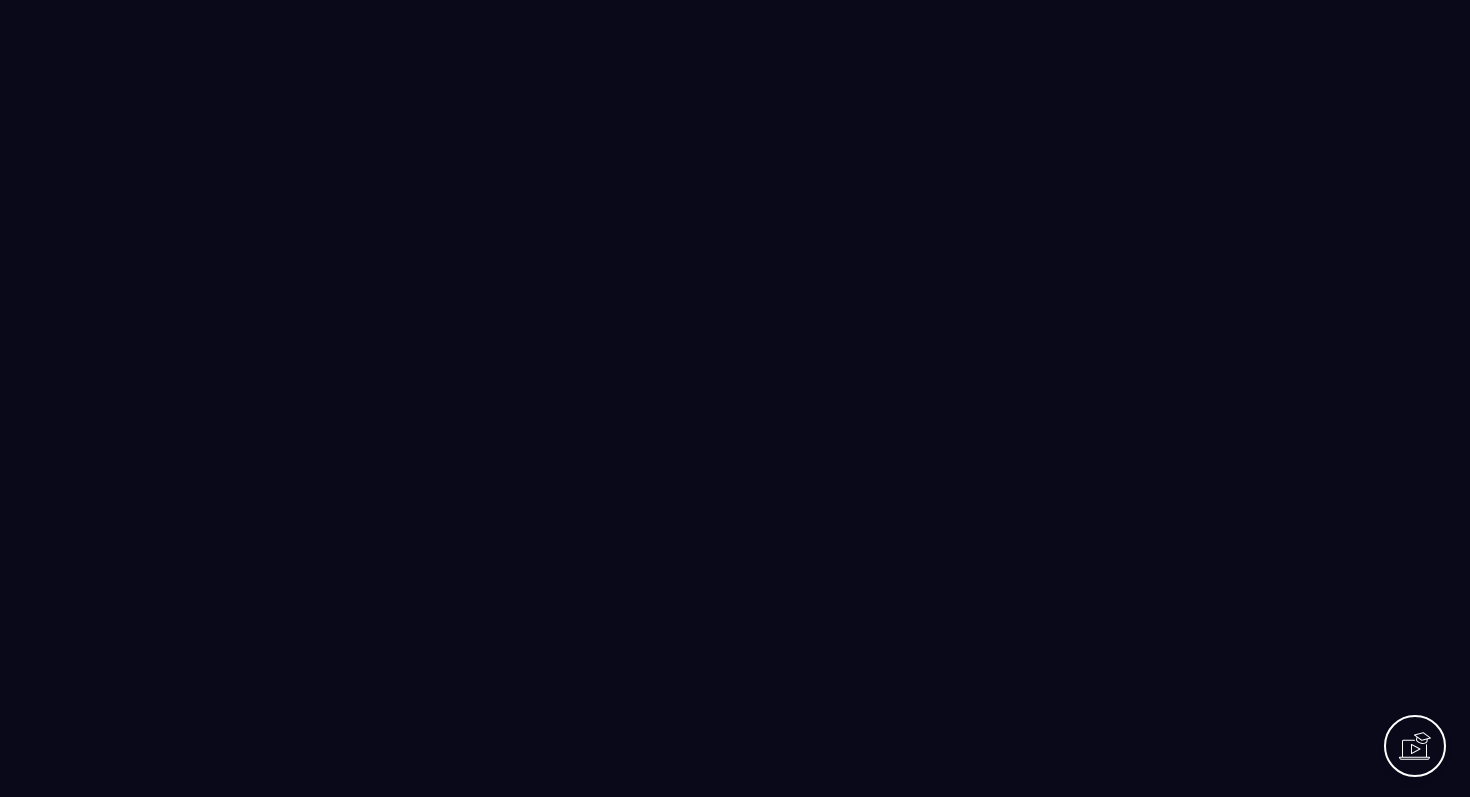 scroll, scrollTop: 0, scrollLeft: 0, axis: both 